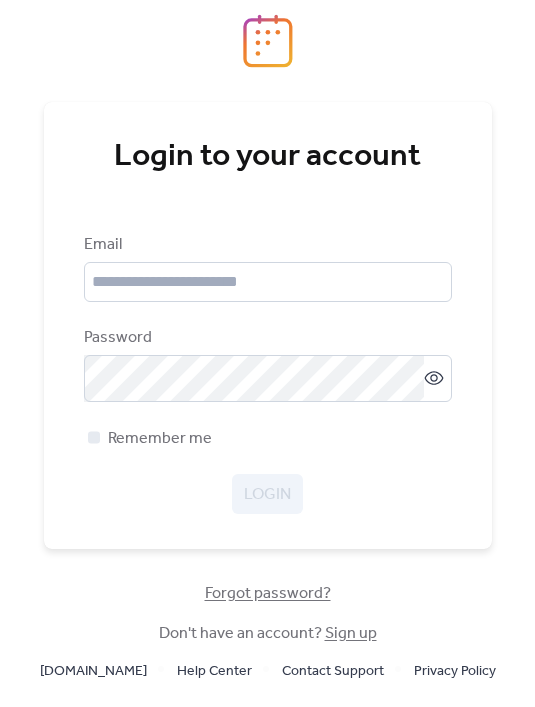 scroll, scrollTop: 0, scrollLeft: 0, axis: both 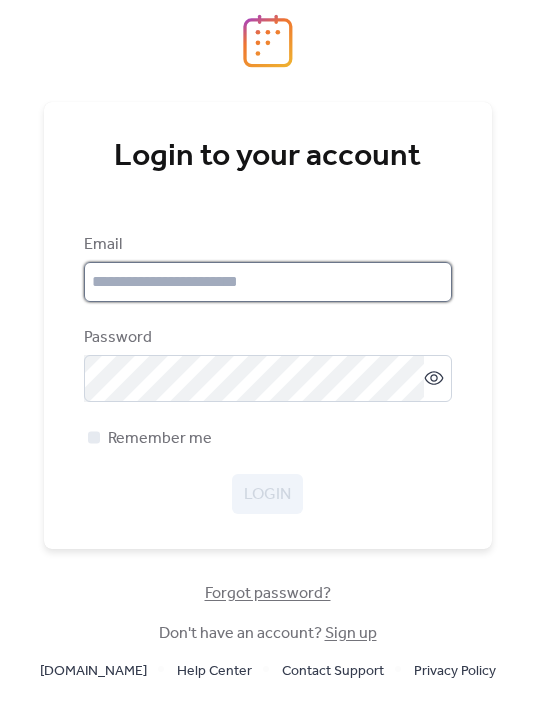click at bounding box center (268, 282) 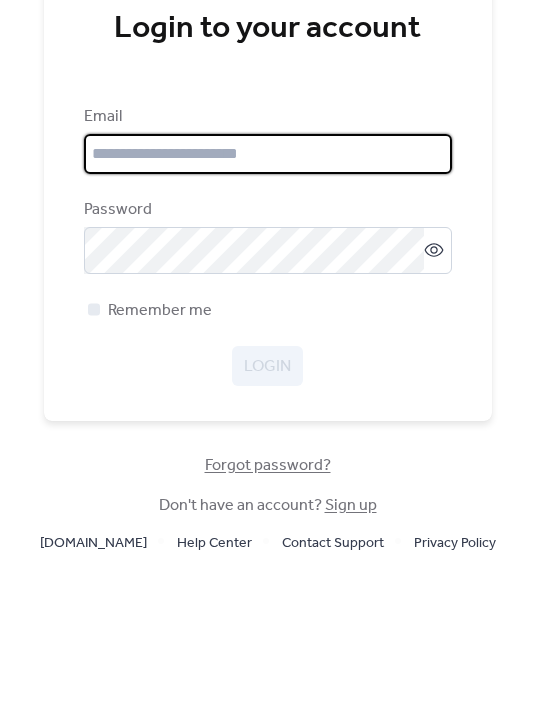 type on "**********" 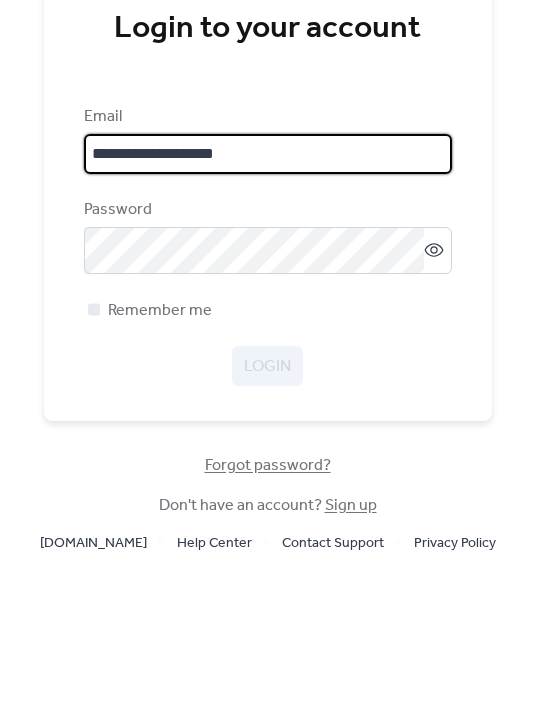 click on "Login" at bounding box center (267, 494) 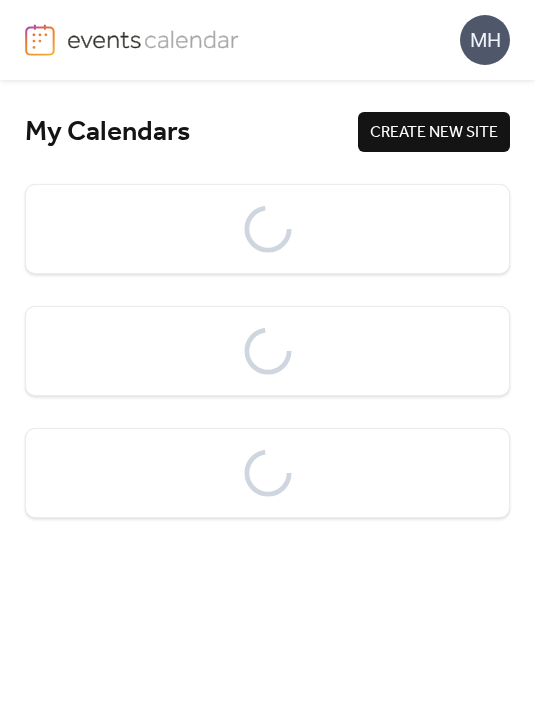 scroll, scrollTop: 0, scrollLeft: 0, axis: both 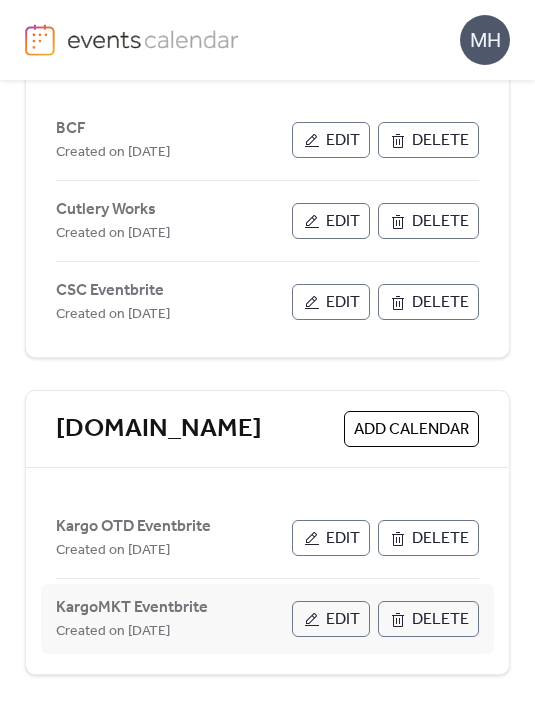 click on "Edit" at bounding box center (343, 620) 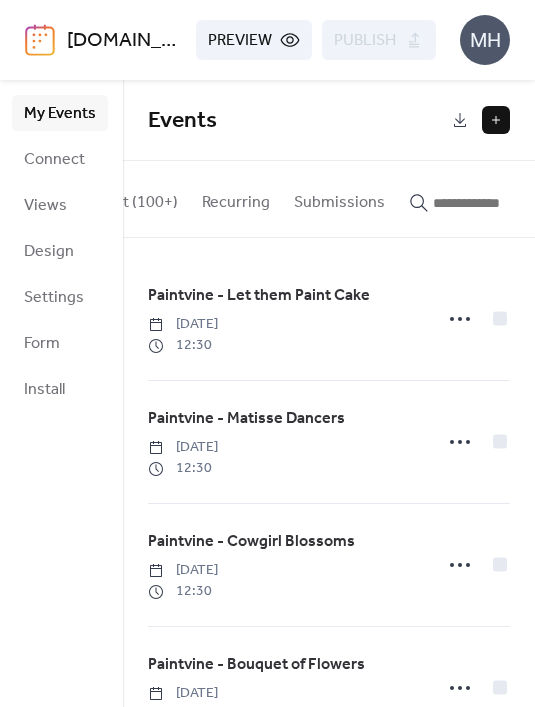 scroll, scrollTop: 0, scrollLeft: 181, axis: horizontal 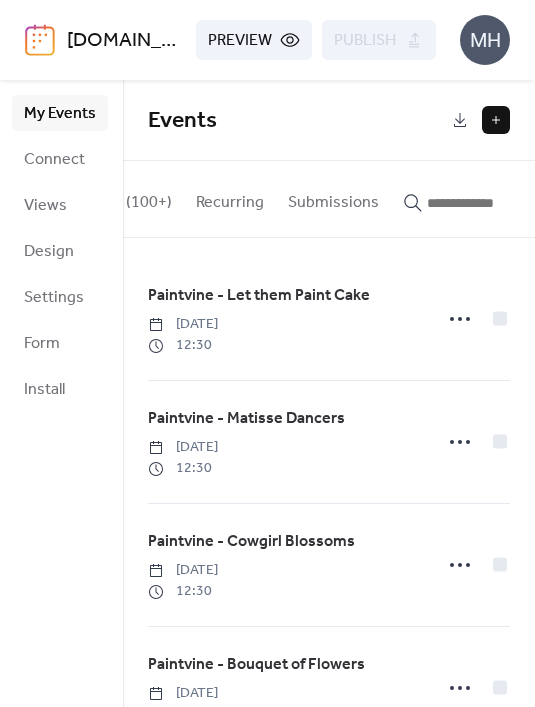 click at bounding box center [487, 203] 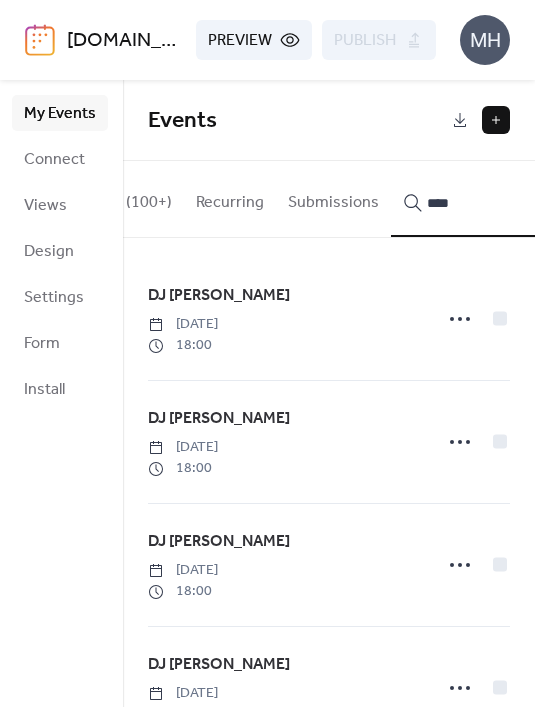click 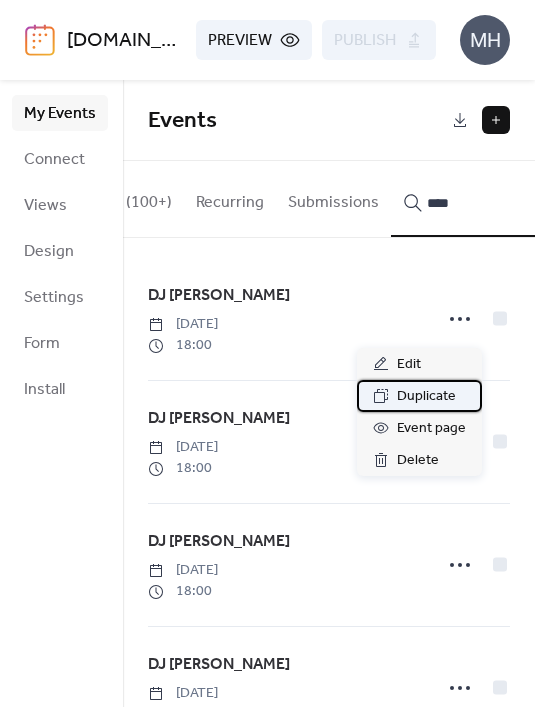 click on "Duplicate" at bounding box center (426, 397) 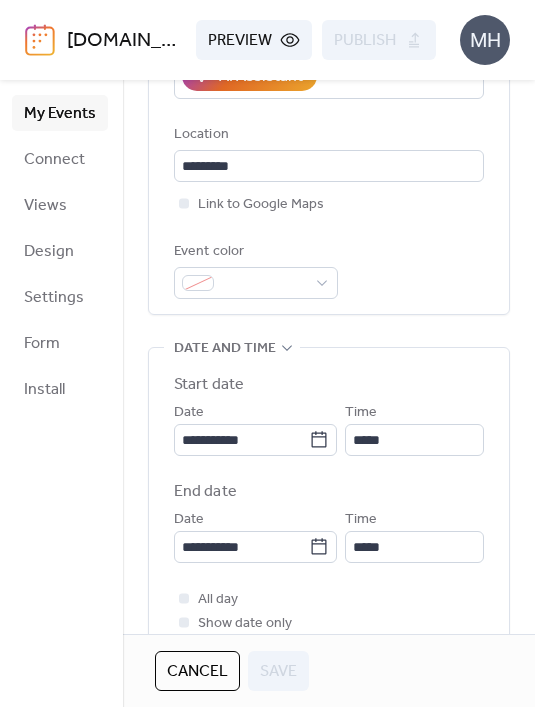 scroll, scrollTop: 419, scrollLeft: 0, axis: vertical 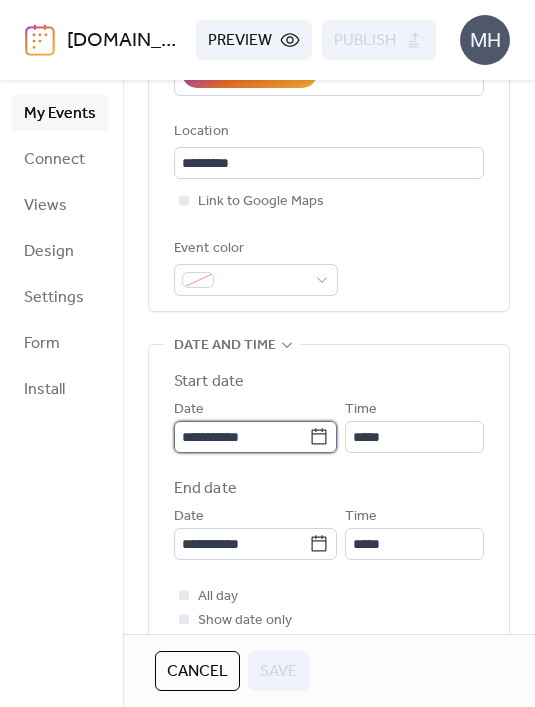 click on "**********" at bounding box center (241, 437) 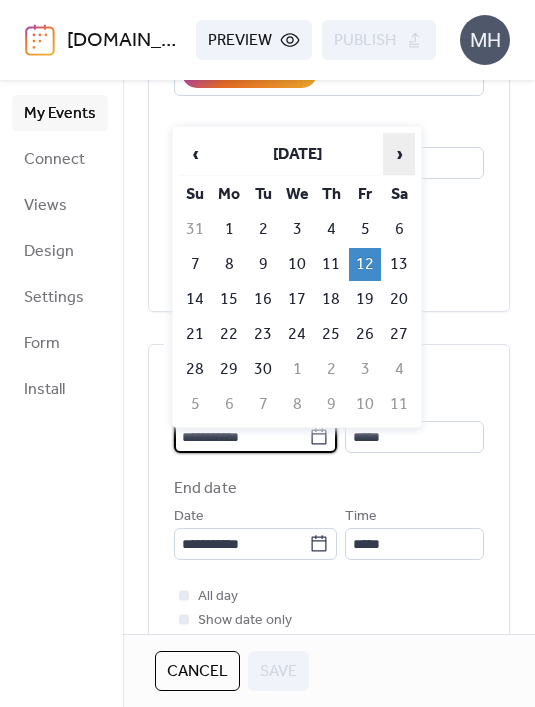 click on "›" at bounding box center (399, 154) 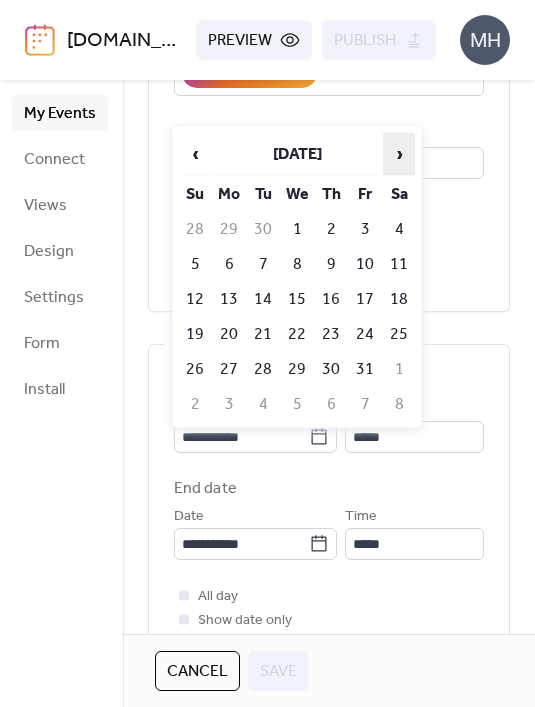 click on "›" at bounding box center [399, 154] 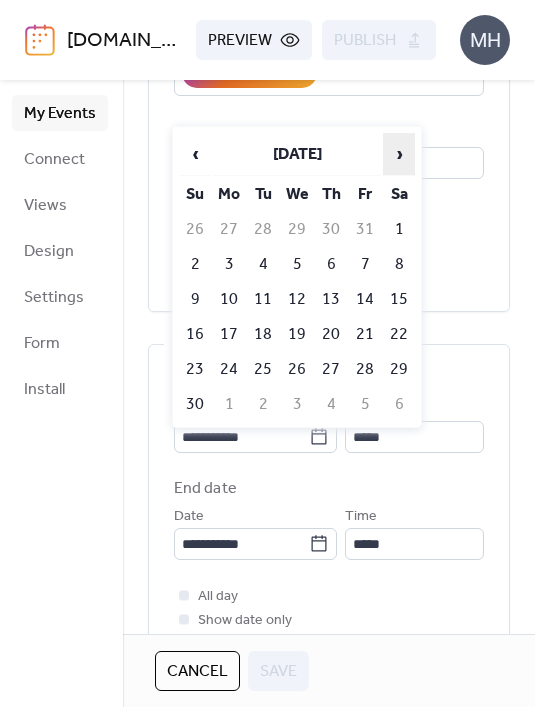 click on "›" at bounding box center (399, 154) 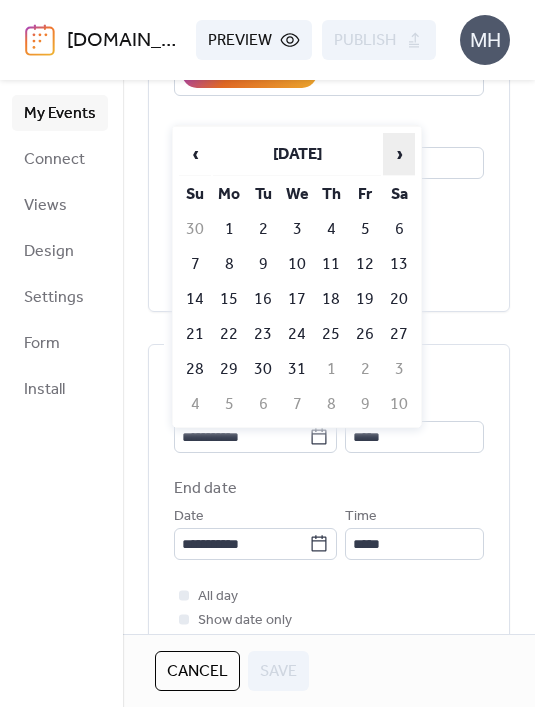 click on "›" at bounding box center (399, 154) 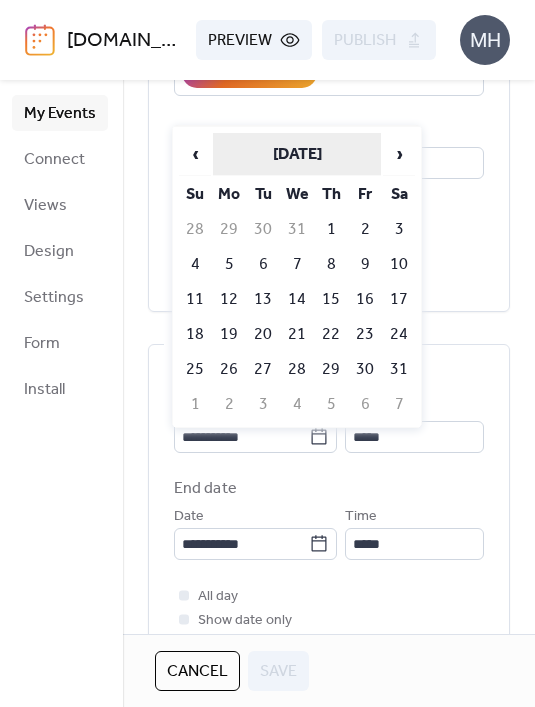click on "[DATE]" at bounding box center (297, 154) 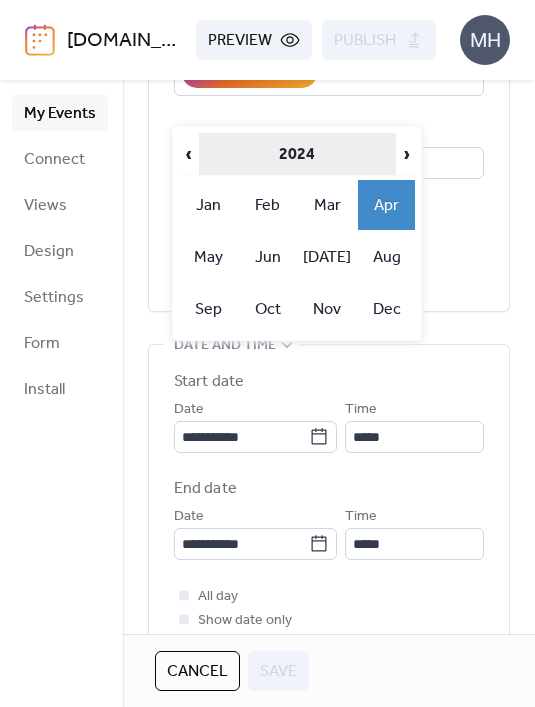 click on "2024" at bounding box center (297, 154) 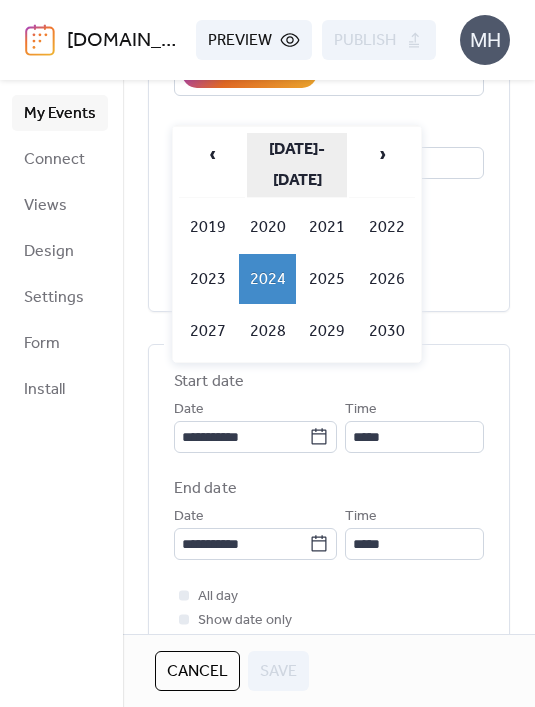 click on "[DATE]-[DATE]" at bounding box center (297, 165) 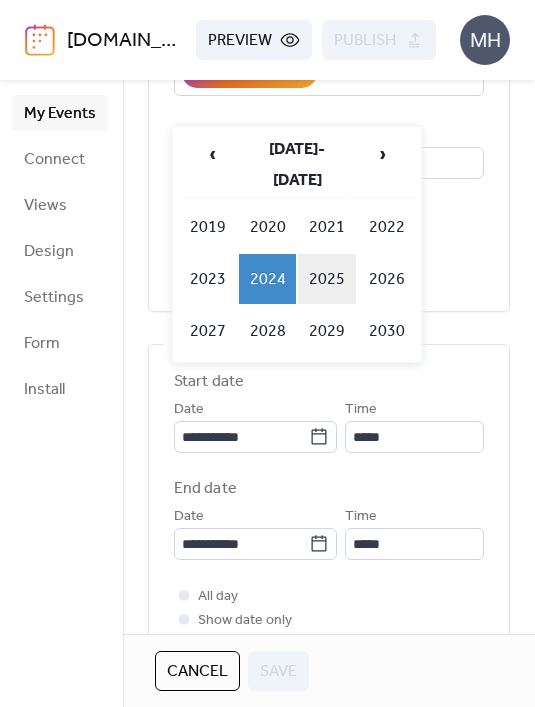 click on "2025" at bounding box center [327, 279] 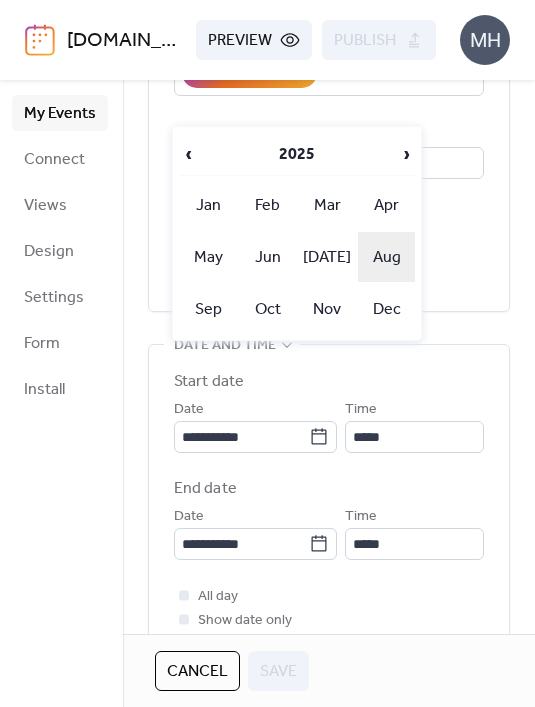 click on "Aug" at bounding box center (387, 257) 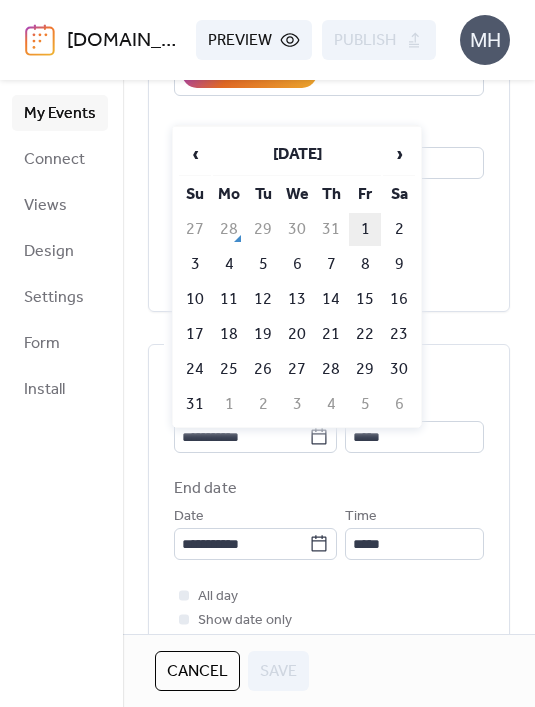 click on "1" at bounding box center [365, 229] 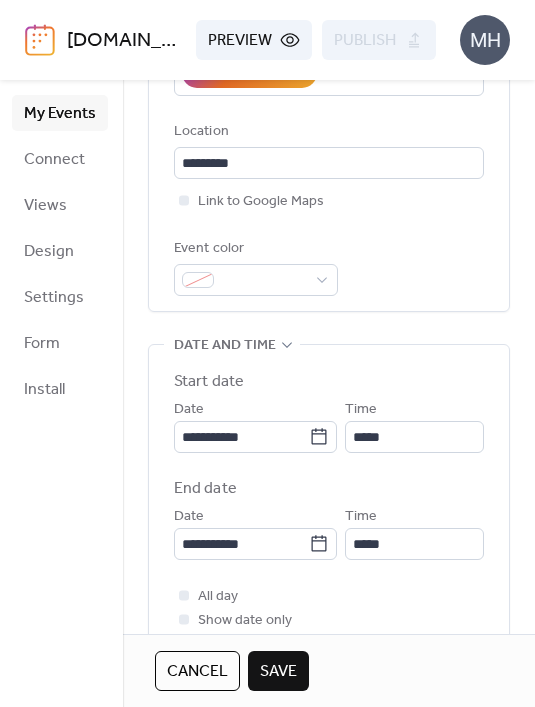 type on "**********" 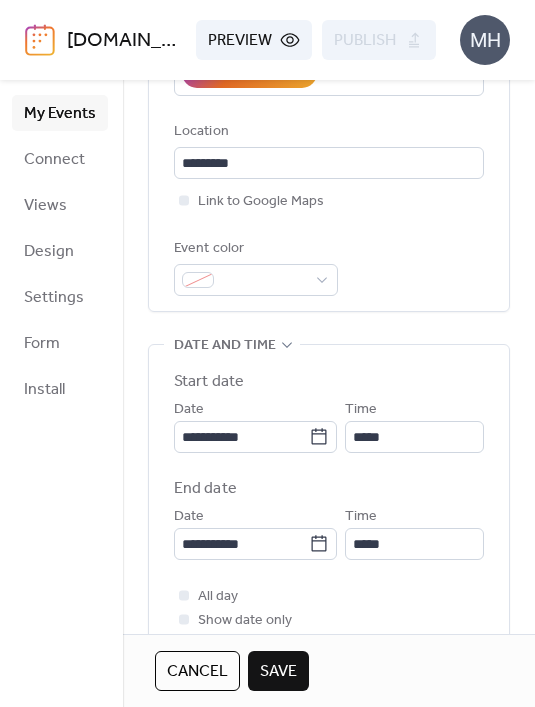 click on "Time *****" at bounding box center (414, 532) 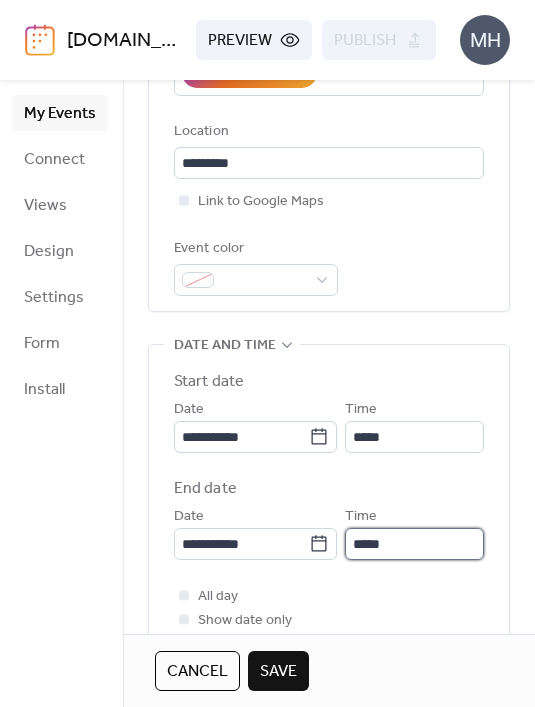 click on "*****" at bounding box center [414, 544] 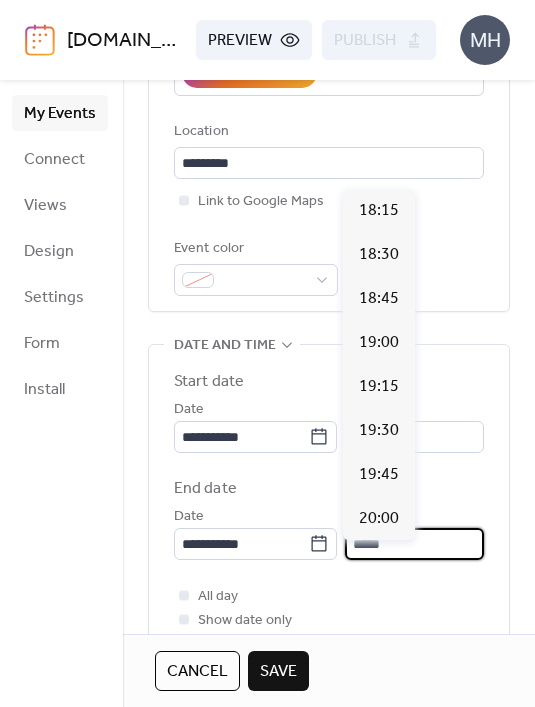 scroll, scrollTop: 685, scrollLeft: 0, axis: vertical 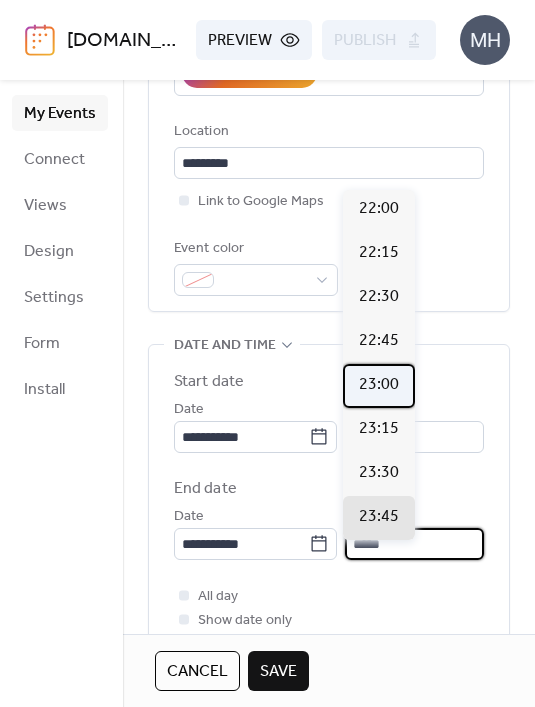 click on "23:00" at bounding box center (379, 386) 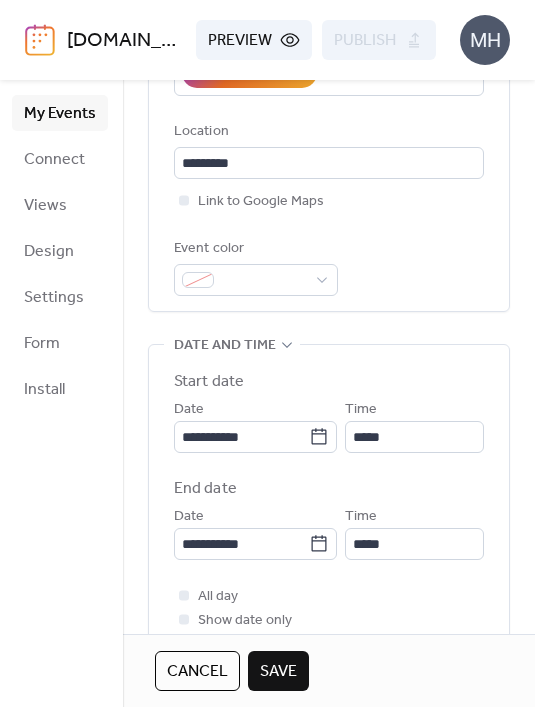 type on "*****" 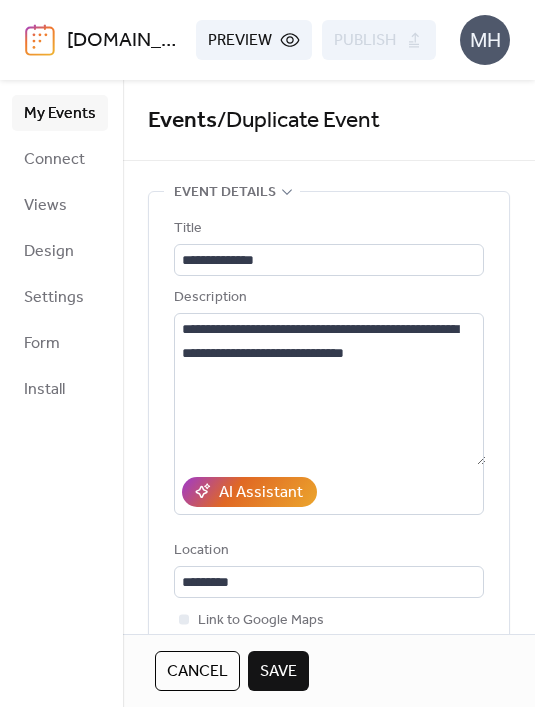 scroll, scrollTop: -3, scrollLeft: 0, axis: vertical 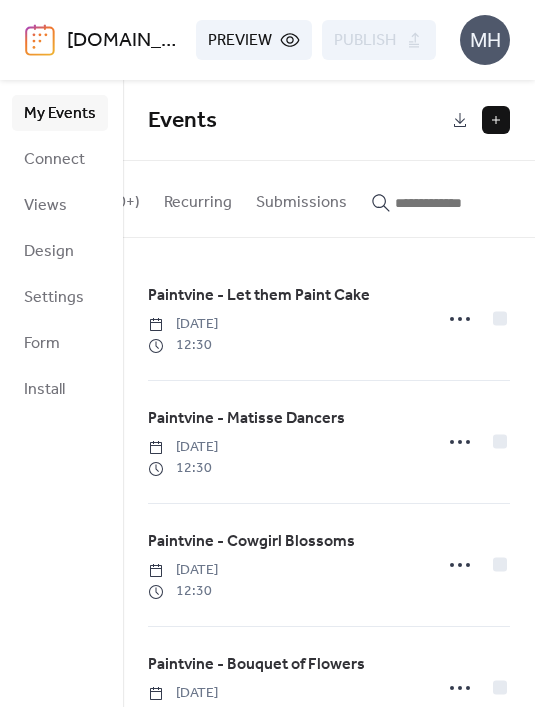 click at bounding box center [455, 203] 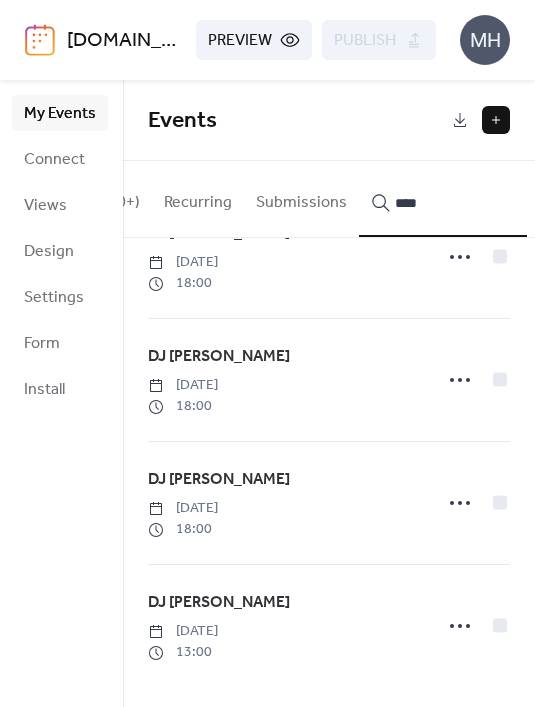 scroll, scrollTop: 9990, scrollLeft: 0, axis: vertical 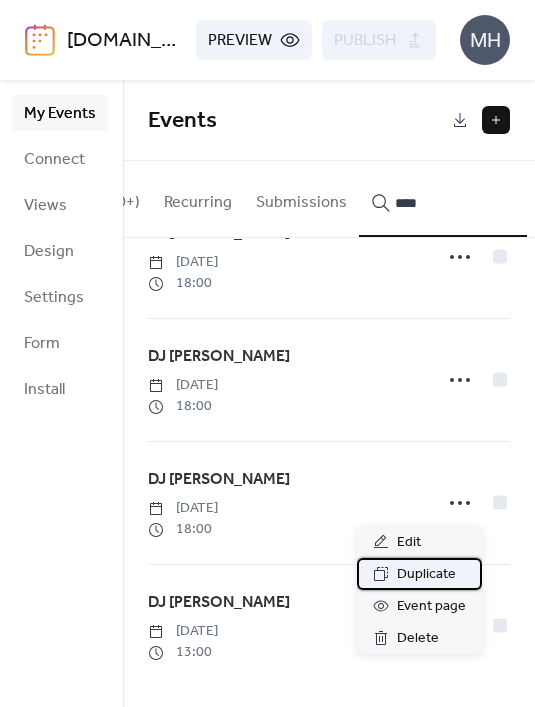 click on "Duplicate" at bounding box center [426, 575] 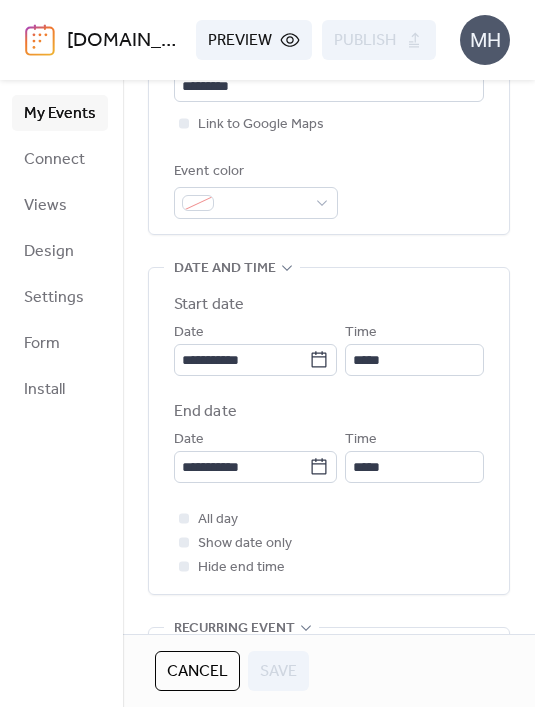 scroll, scrollTop: 503, scrollLeft: 0, axis: vertical 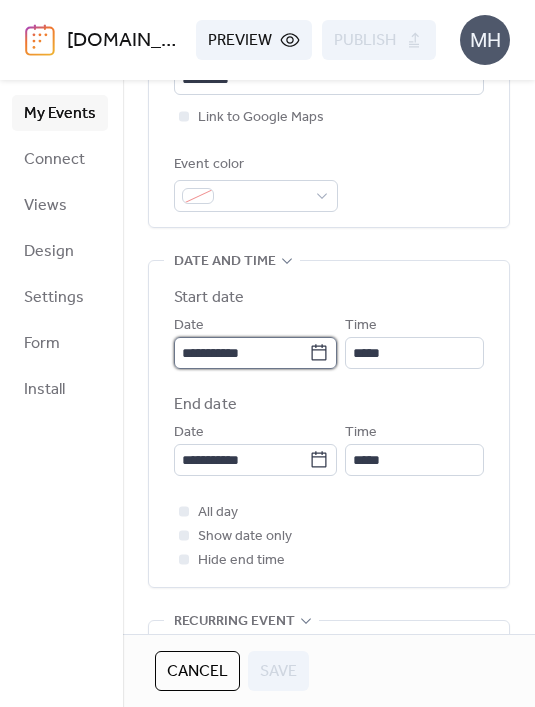 click on "**********" at bounding box center (241, 353) 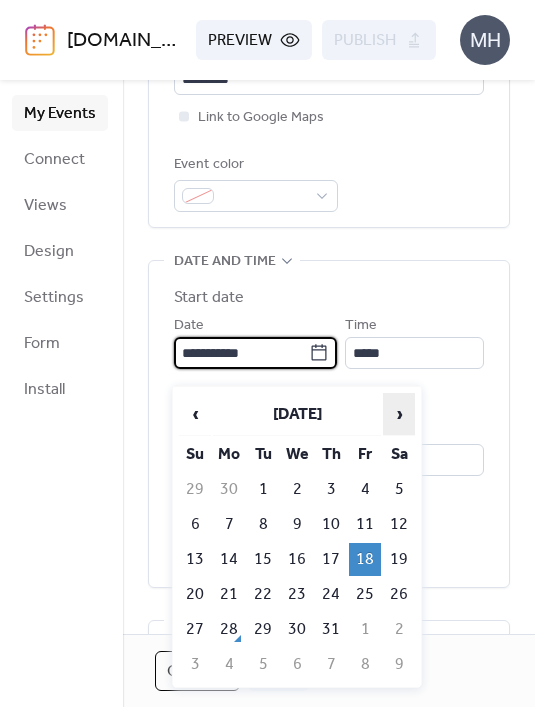 click on "›" at bounding box center [399, 414] 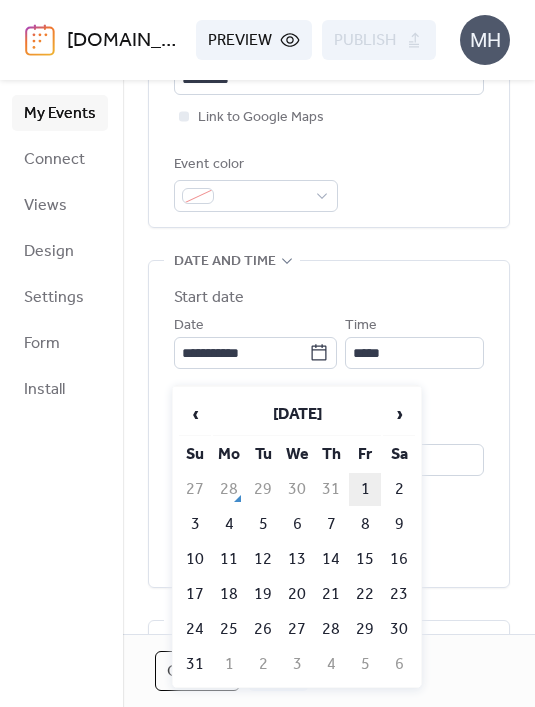 click on "1" at bounding box center (365, 489) 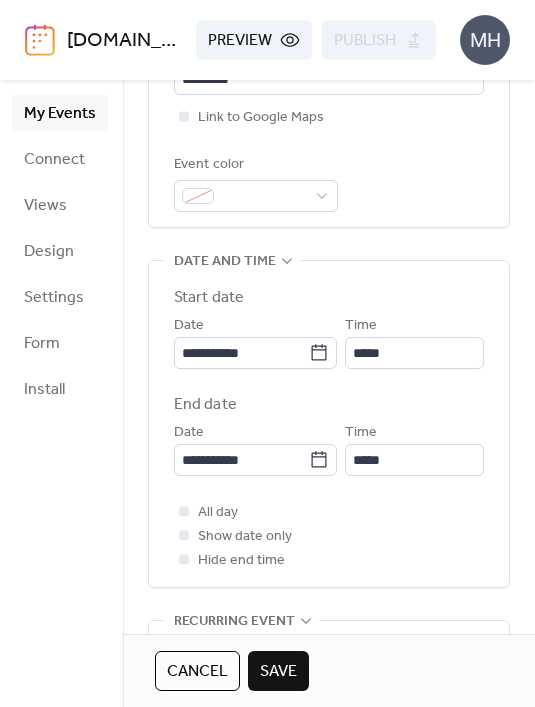 type on "**********" 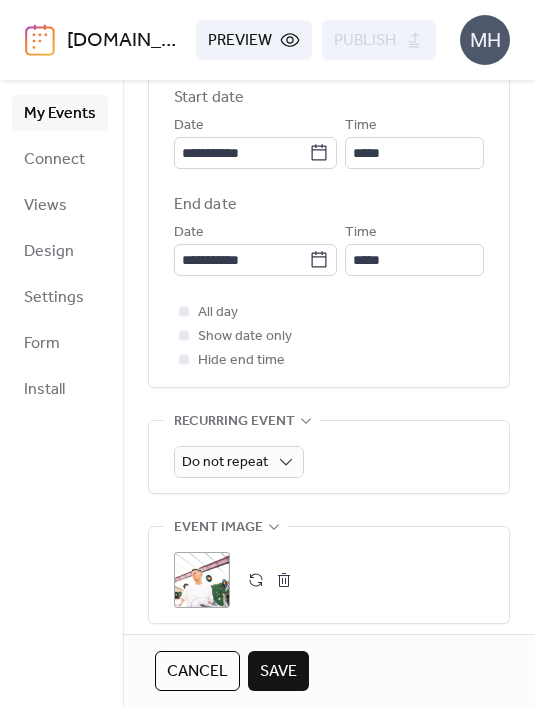 scroll, scrollTop: 706, scrollLeft: 0, axis: vertical 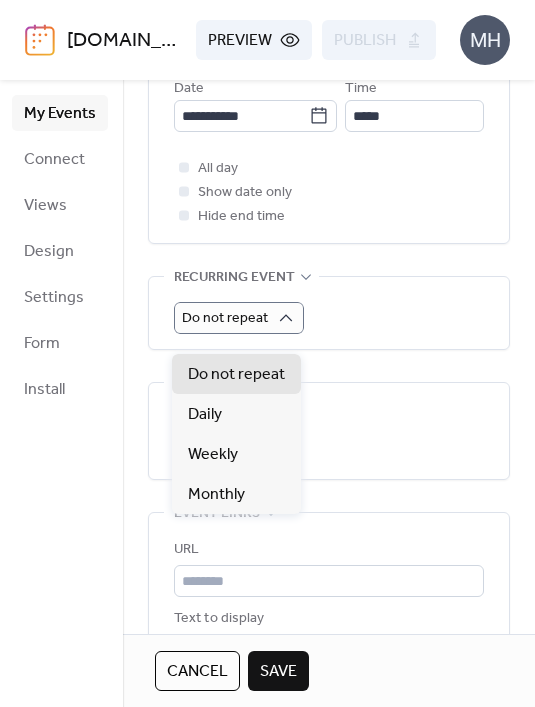 click on "**********" at bounding box center (329, 104) 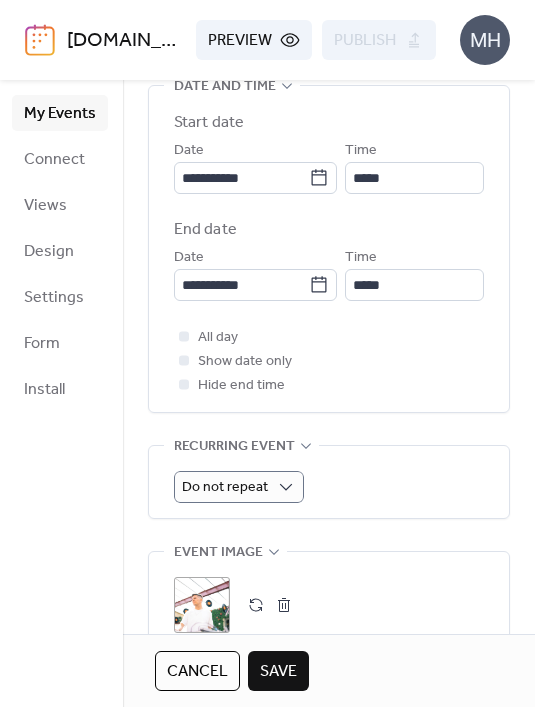 scroll, scrollTop: 679, scrollLeft: 0, axis: vertical 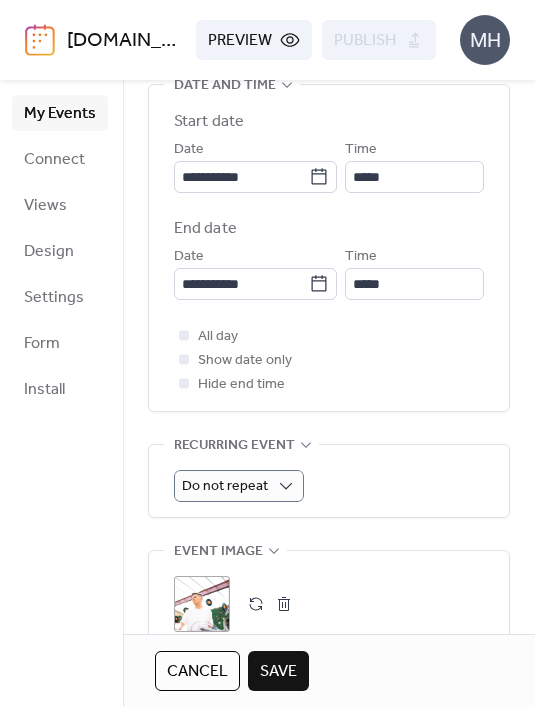 click on "Save" at bounding box center (278, 672) 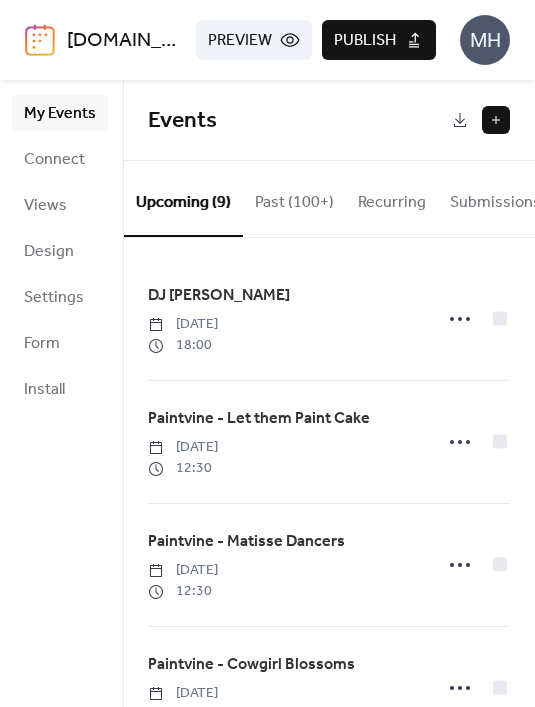 scroll, scrollTop: 0, scrollLeft: 213, axis: horizontal 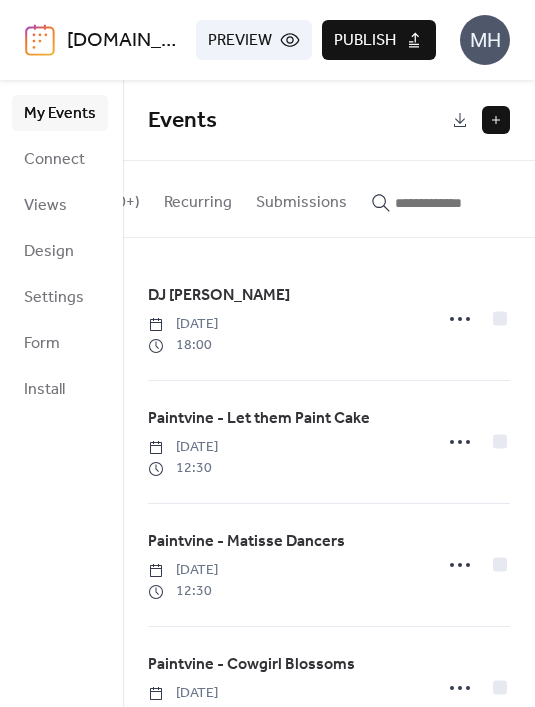 click at bounding box center [496, 120] 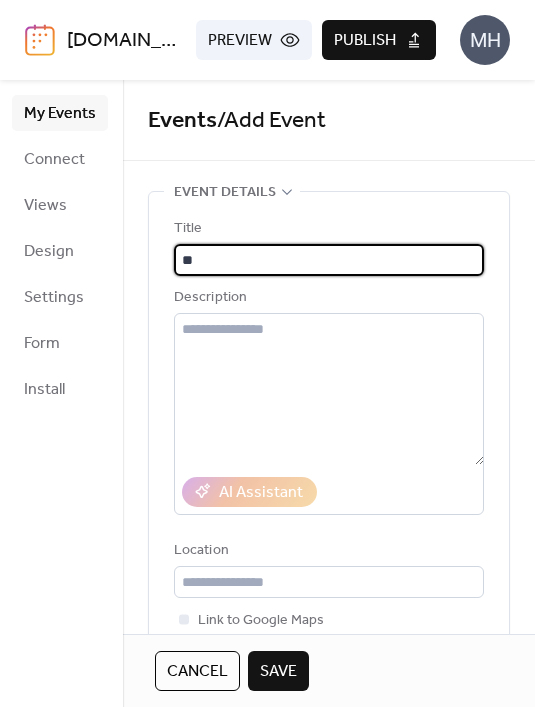 type on "*" 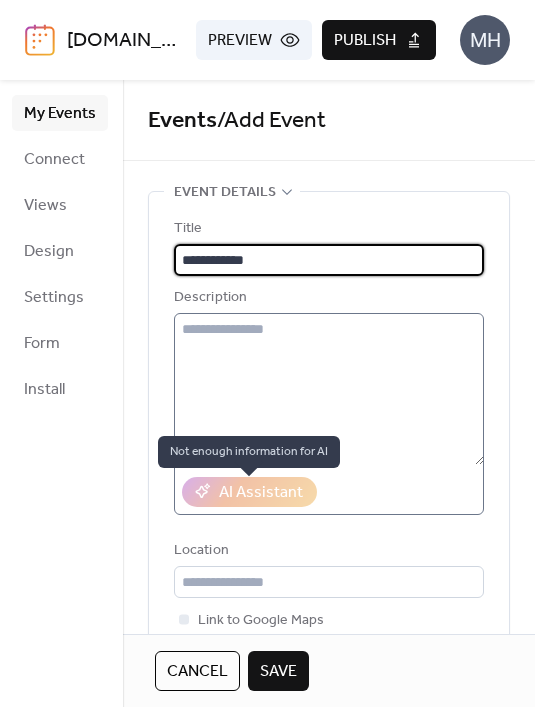 type on "**********" 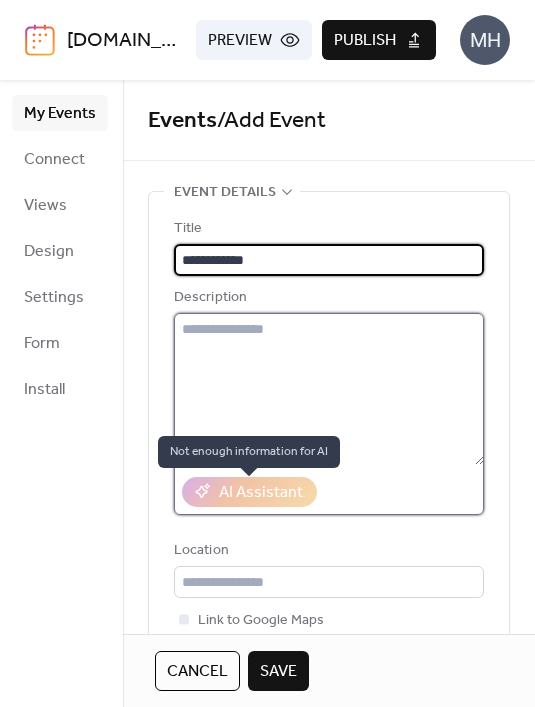 click at bounding box center [329, 389] 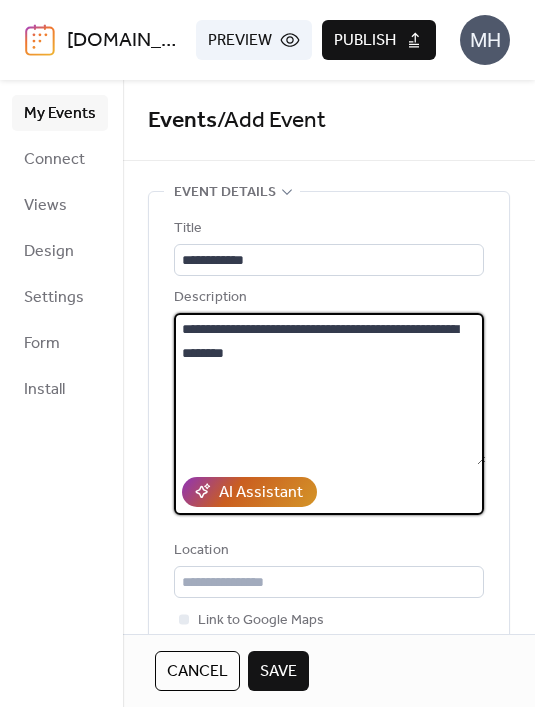 type on "**********" 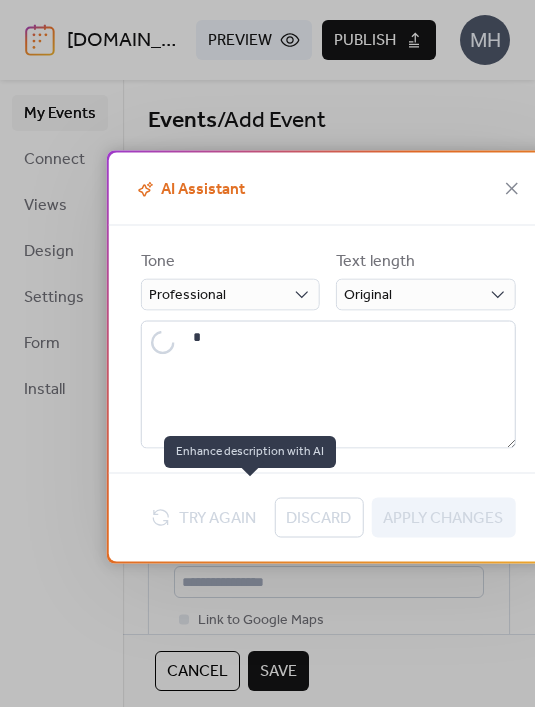 type on "**********" 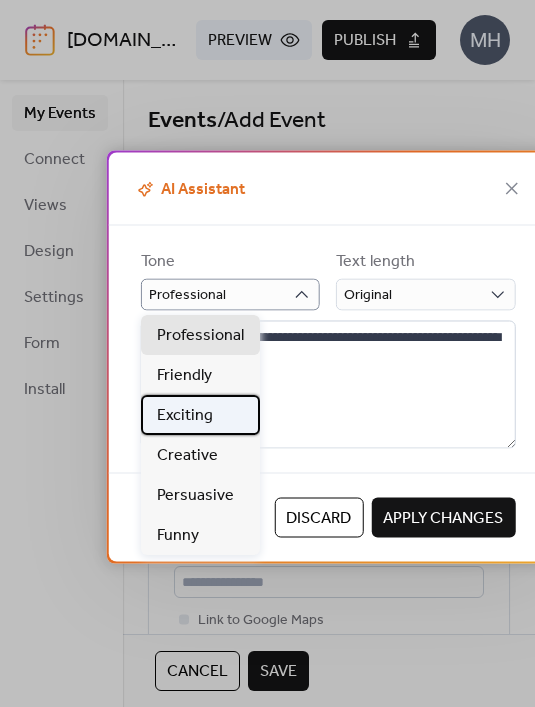 click on "Exciting" at bounding box center (200, 415) 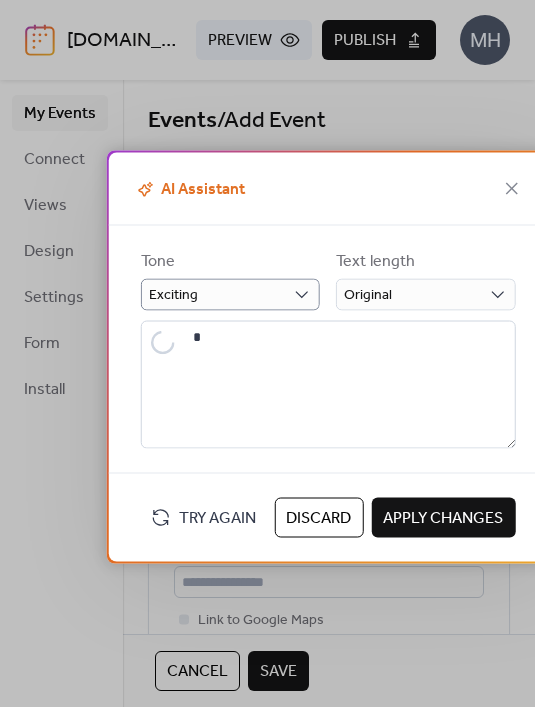 type on "**********" 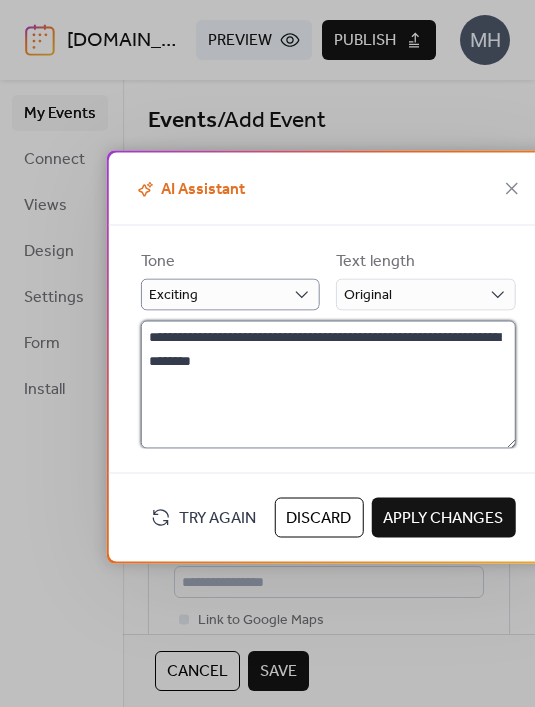 click on "**********" at bounding box center [328, 385] 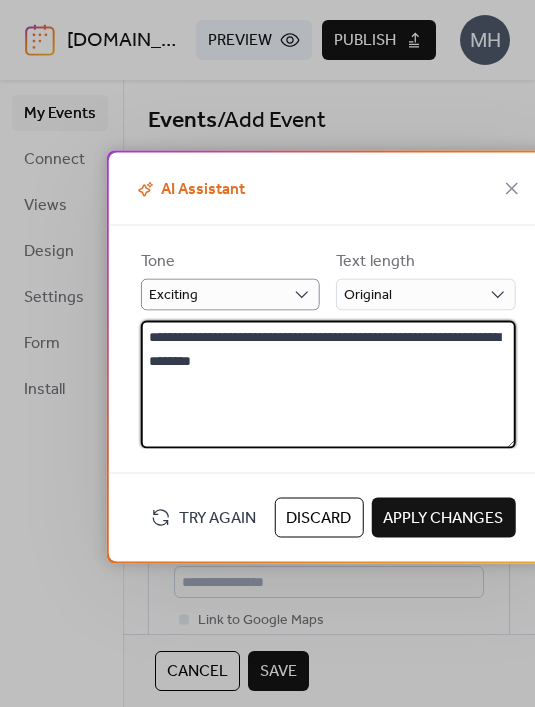 click on "**********" at bounding box center [328, 385] 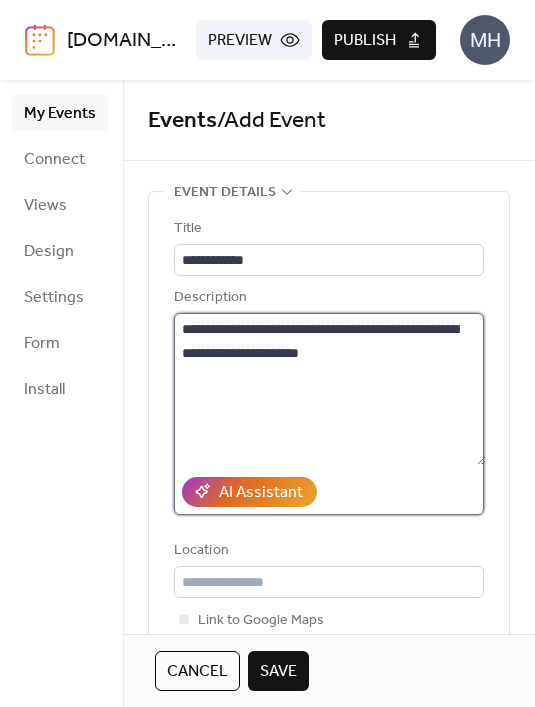 click on "**********" at bounding box center [330, 389] 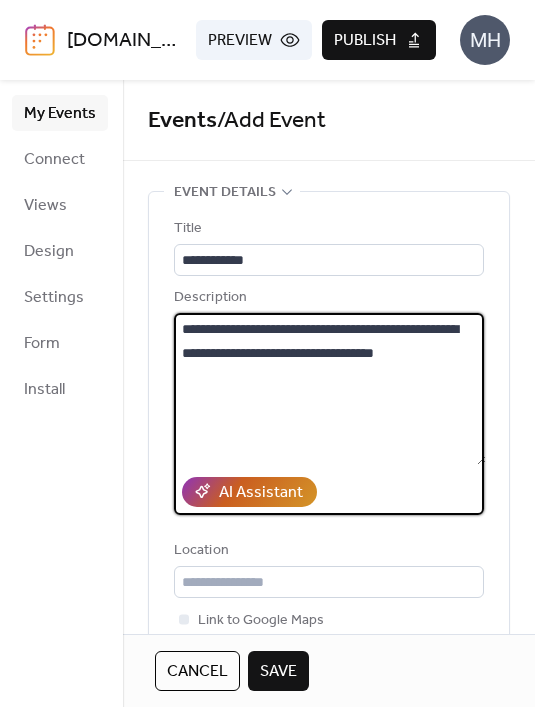 type on "**********" 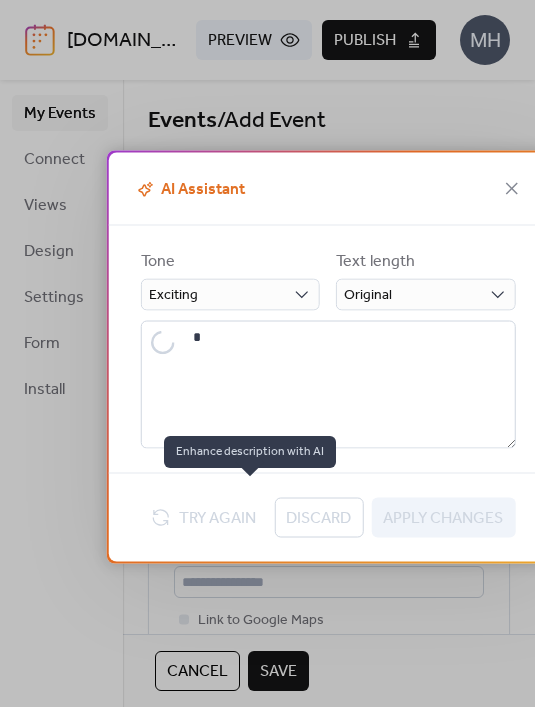 type on "**********" 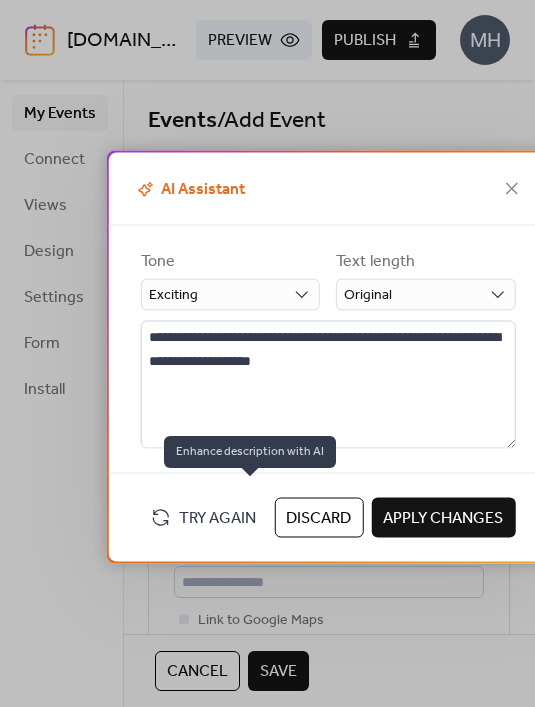 click on "Apply Changes" at bounding box center [443, 519] 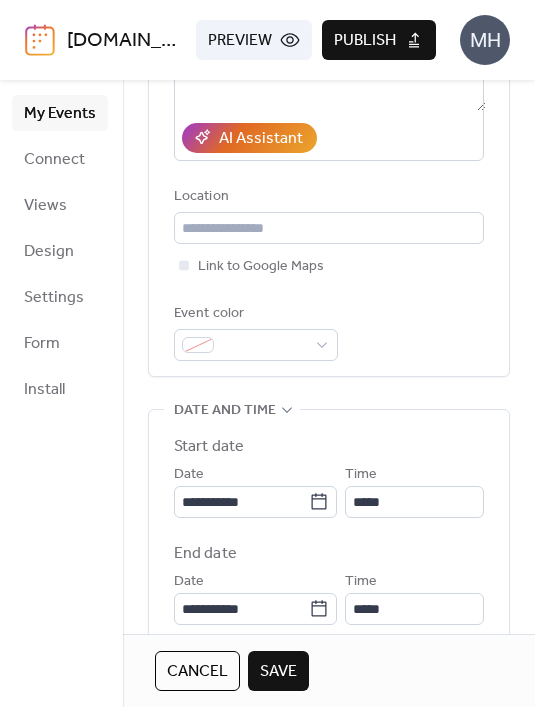 scroll, scrollTop: 390, scrollLeft: 0, axis: vertical 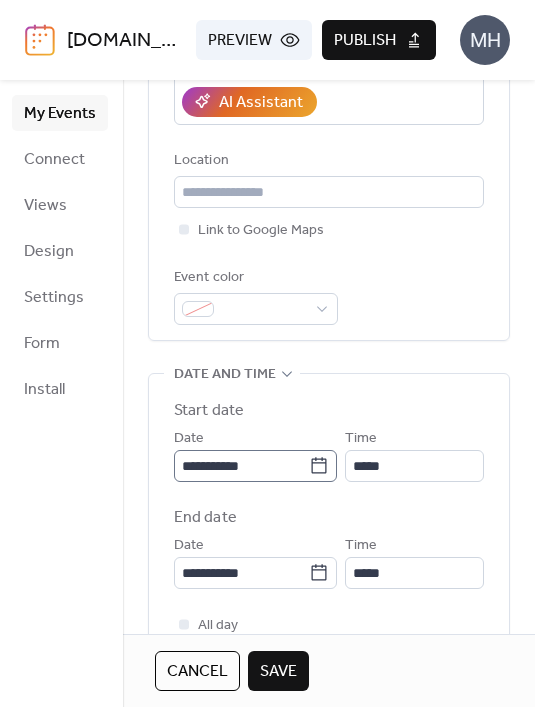 click 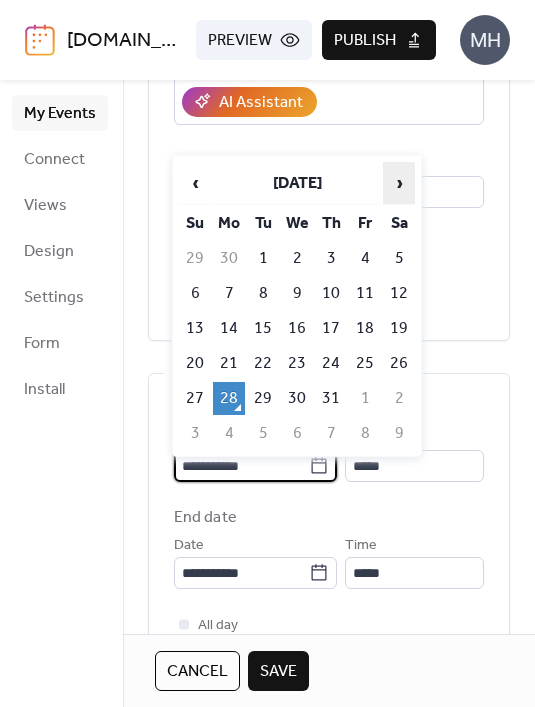 click on "›" at bounding box center [399, 183] 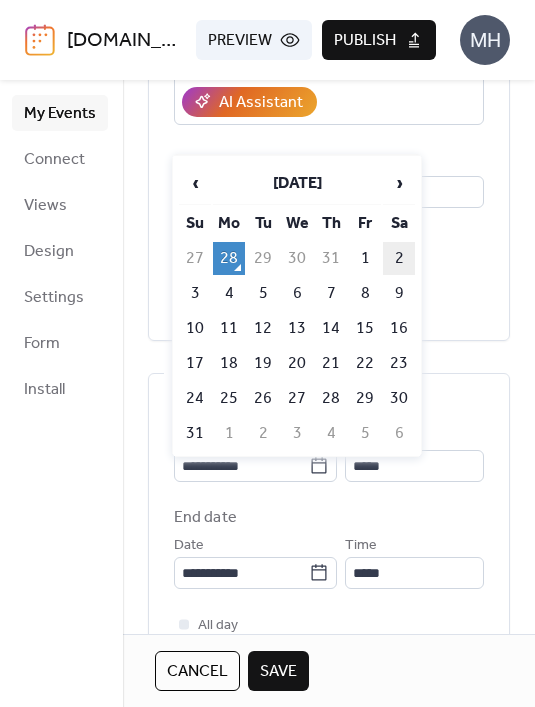 click on "2" at bounding box center (399, 258) 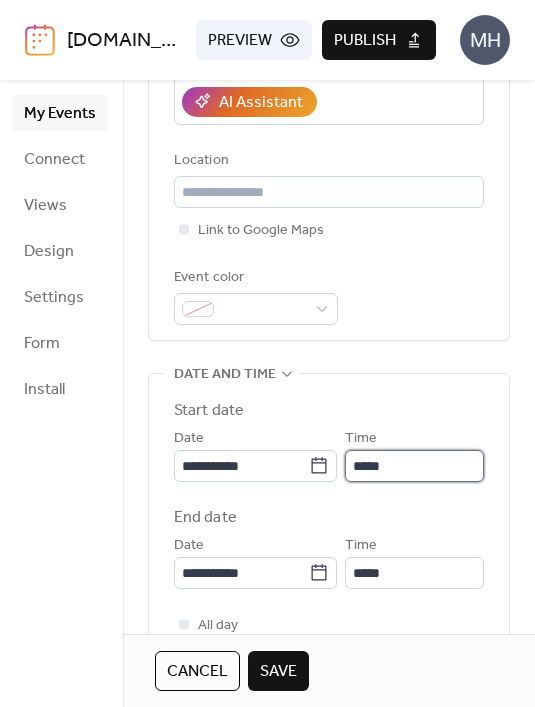 click on "*****" at bounding box center [414, 466] 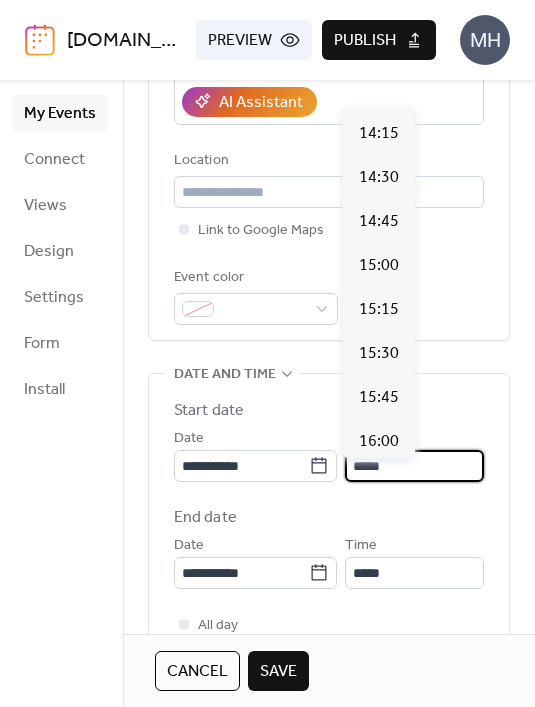 scroll, scrollTop: 2504, scrollLeft: 0, axis: vertical 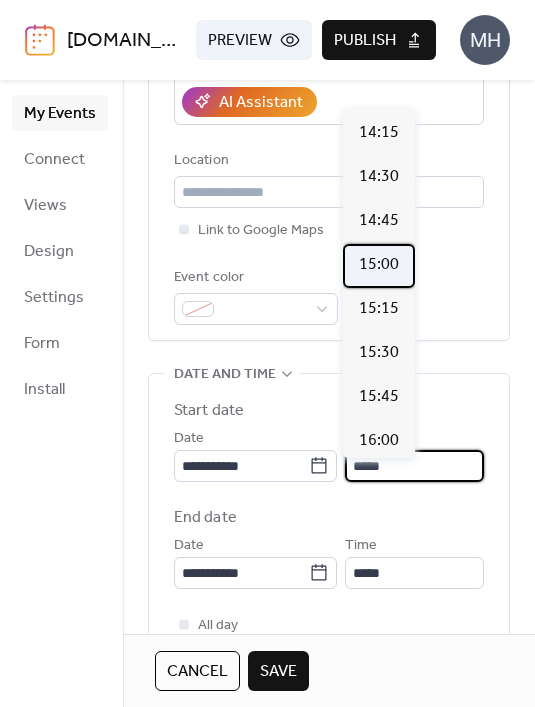 click on "15:00" at bounding box center [379, 265] 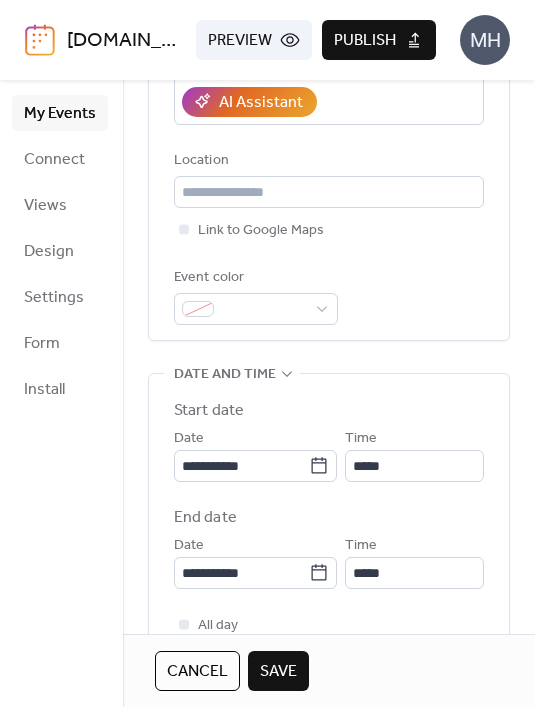 type on "*****" 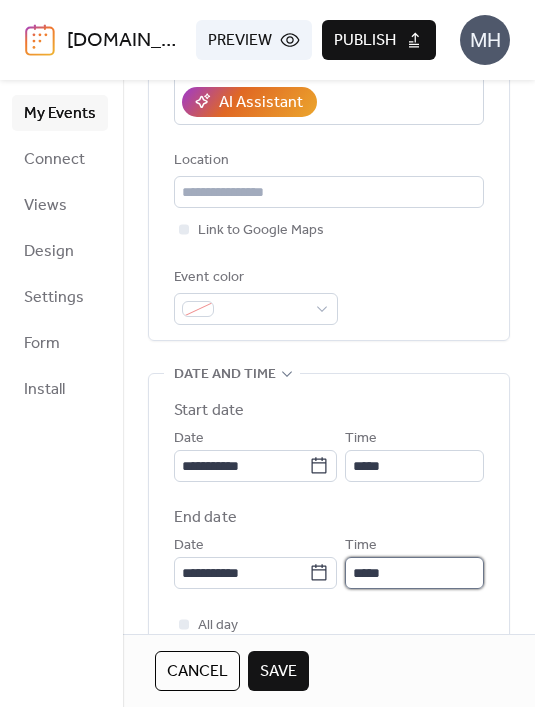 click on "*****" at bounding box center (414, 573) 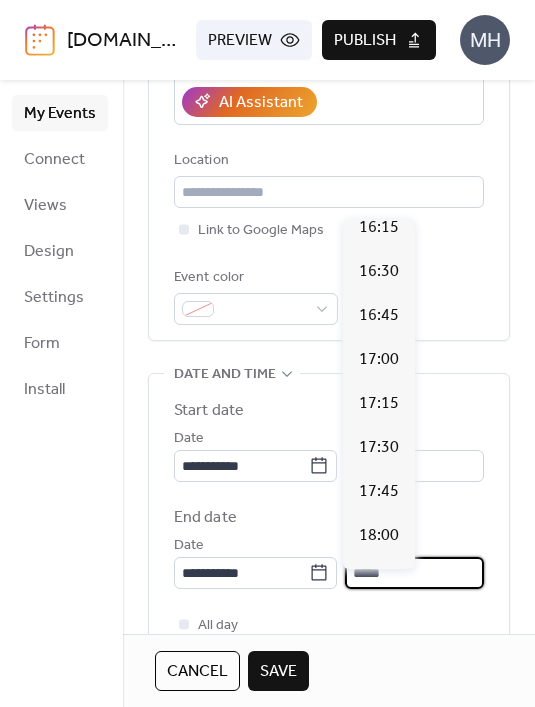 scroll, scrollTop: 227, scrollLeft: 0, axis: vertical 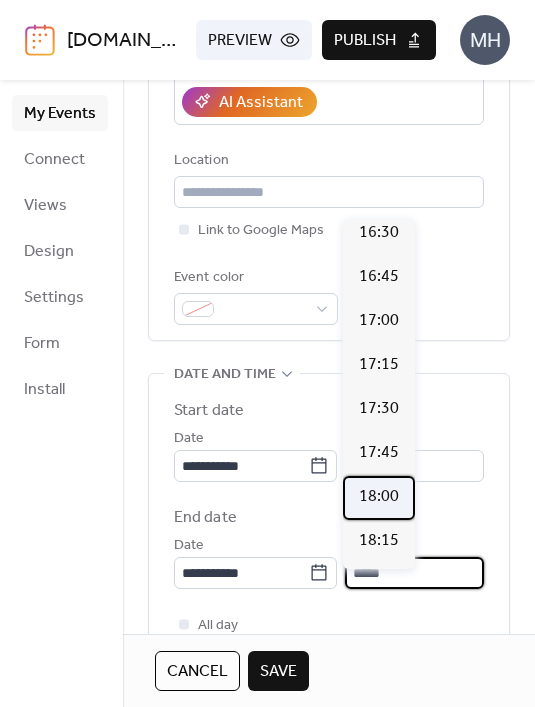 click on "18:00" at bounding box center [379, 497] 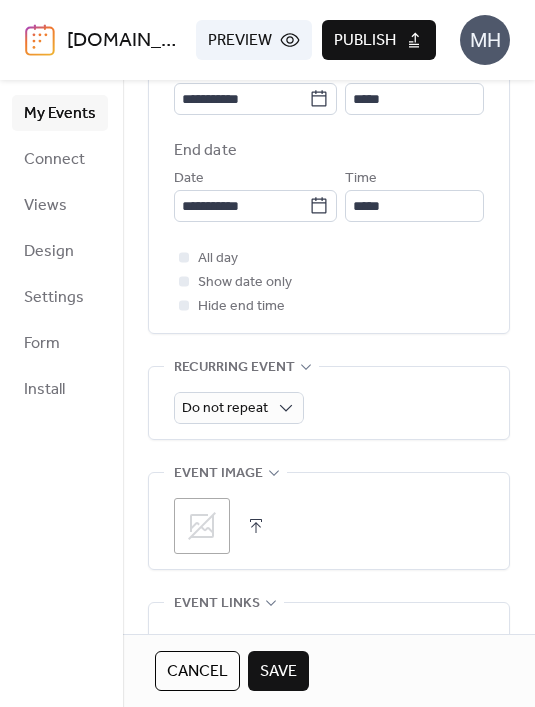 scroll, scrollTop: 797, scrollLeft: 0, axis: vertical 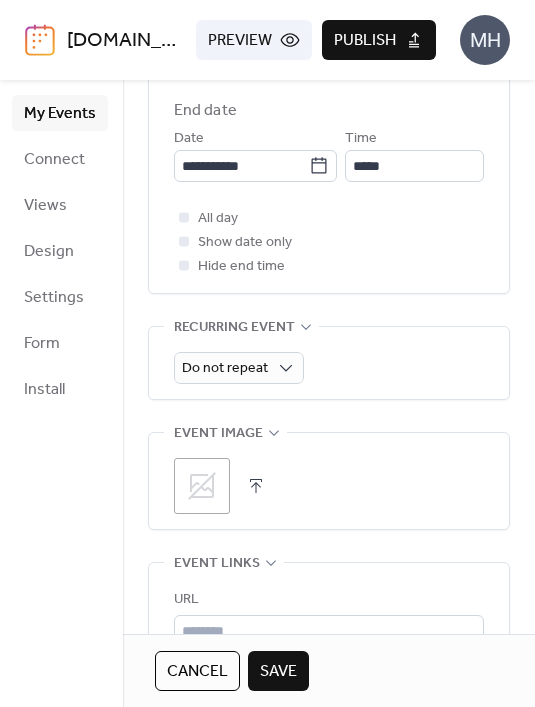 click 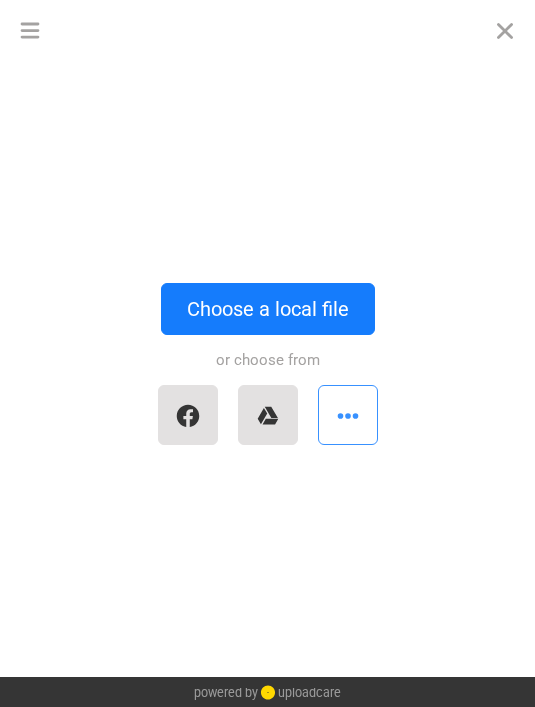 click at bounding box center (348, 415) 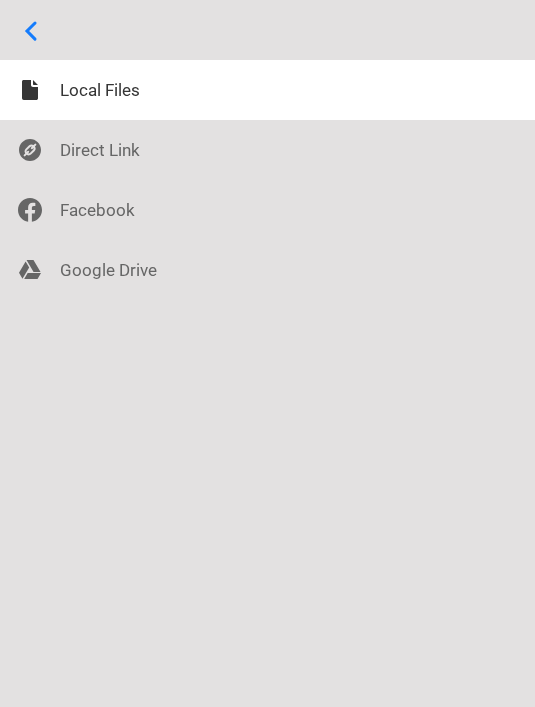 click at bounding box center (267, 30) 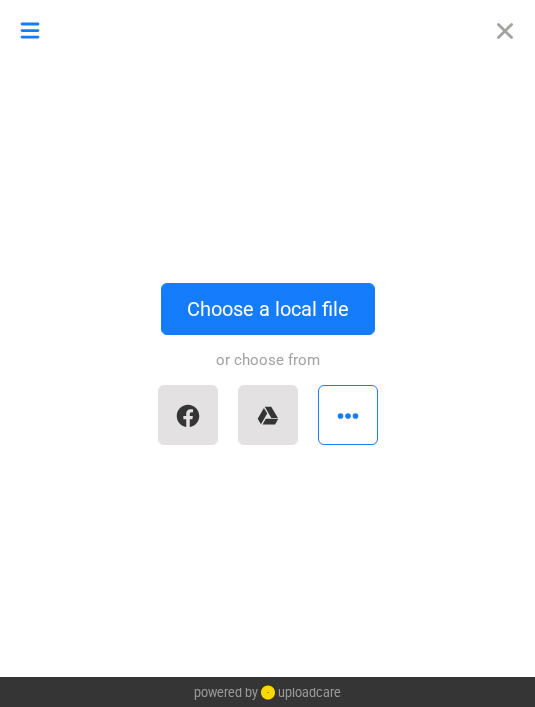 click at bounding box center [30, 30] 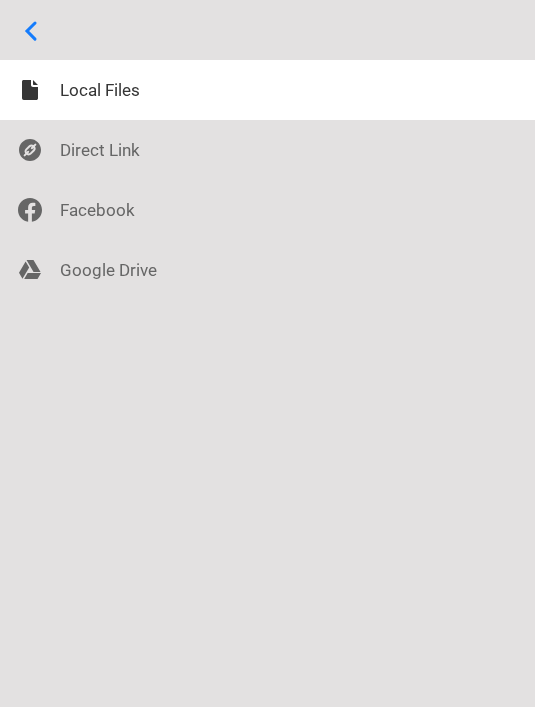 click at bounding box center (267, 30) 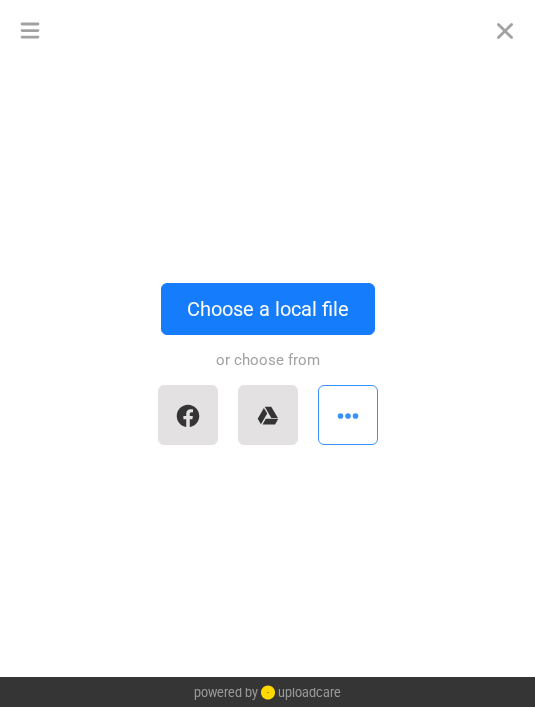click at bounding box center (348, 415) 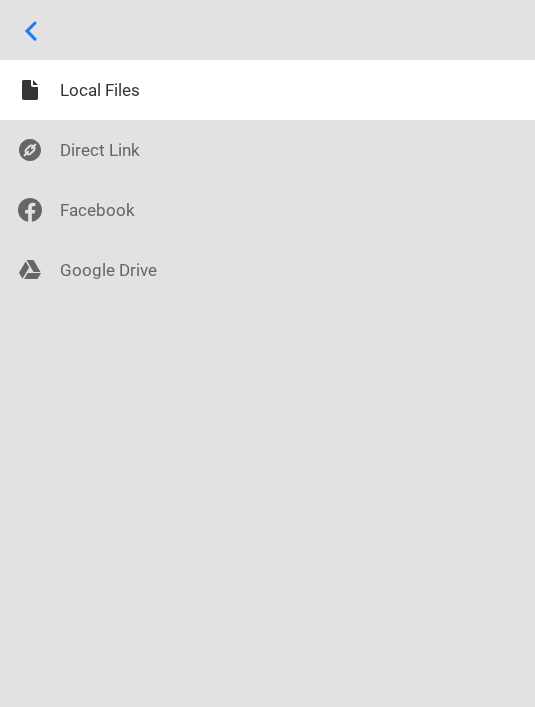 click at bounding box center (267, 30) 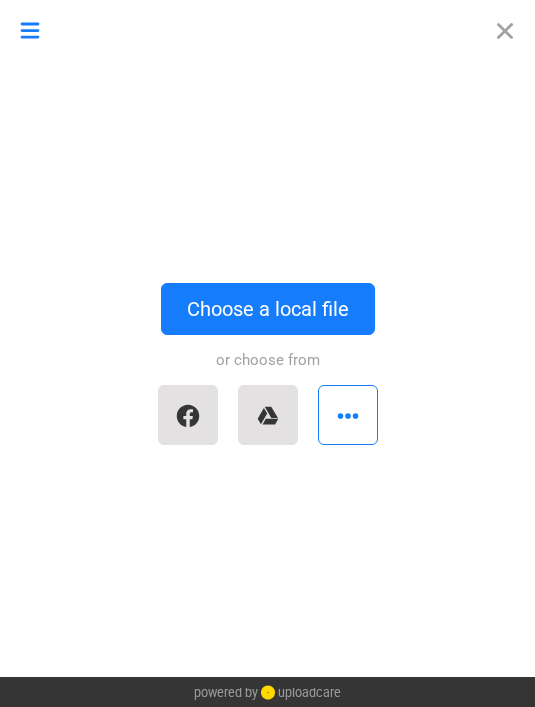 click at bounding box center [30, 30] 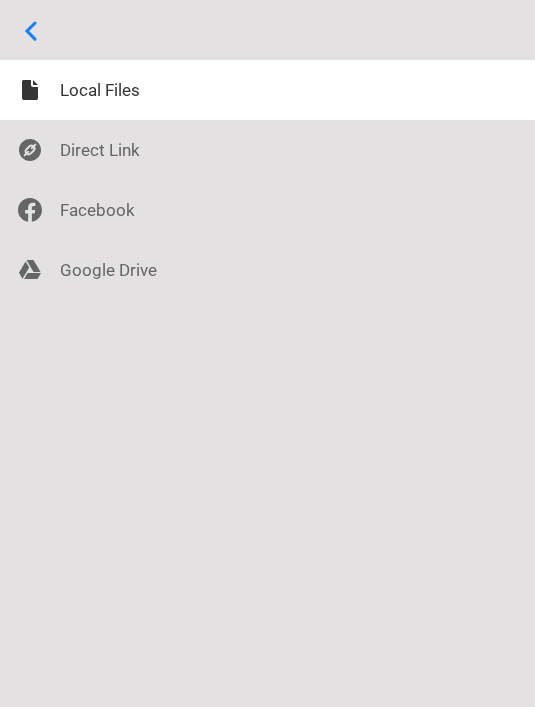click at bounding box center [267, 30] 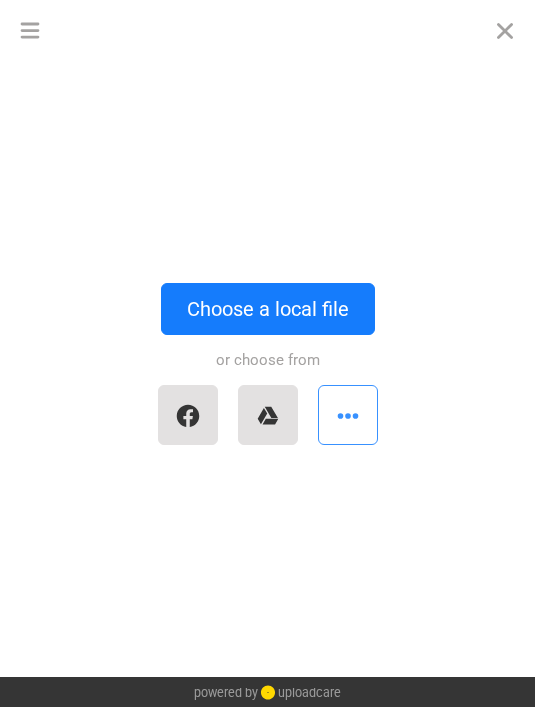 click at bounding box center (348, 415) 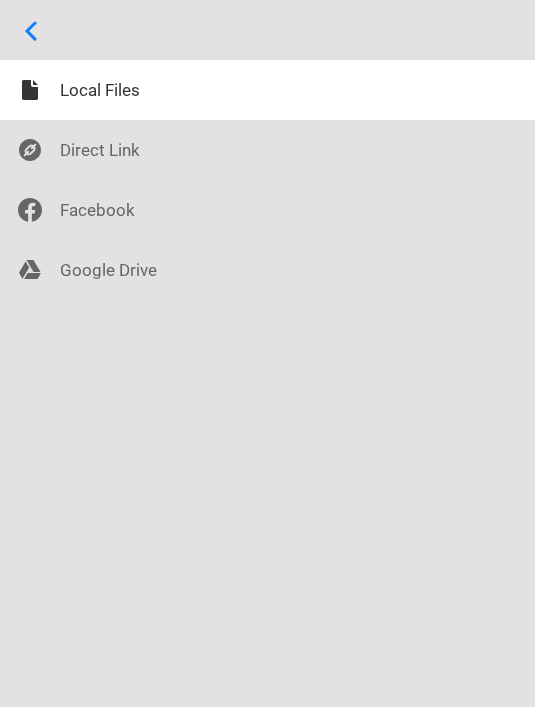 click at bounding box center [267, 30] 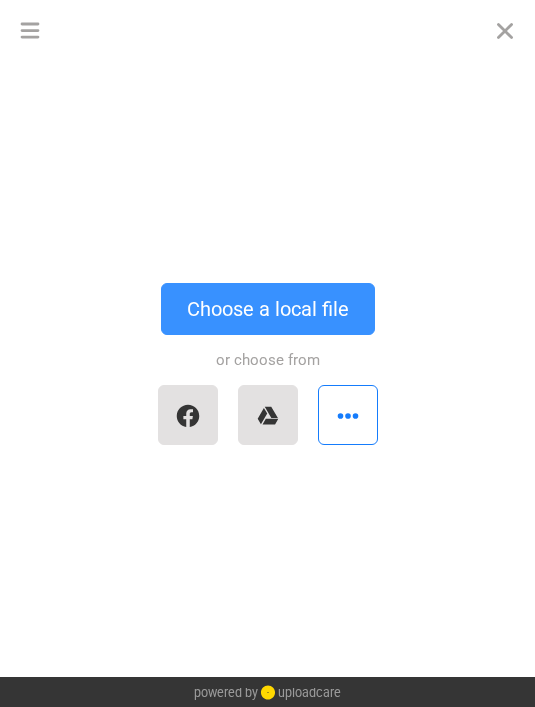 click on "Choose a local file" at bounding box center (268, 309) 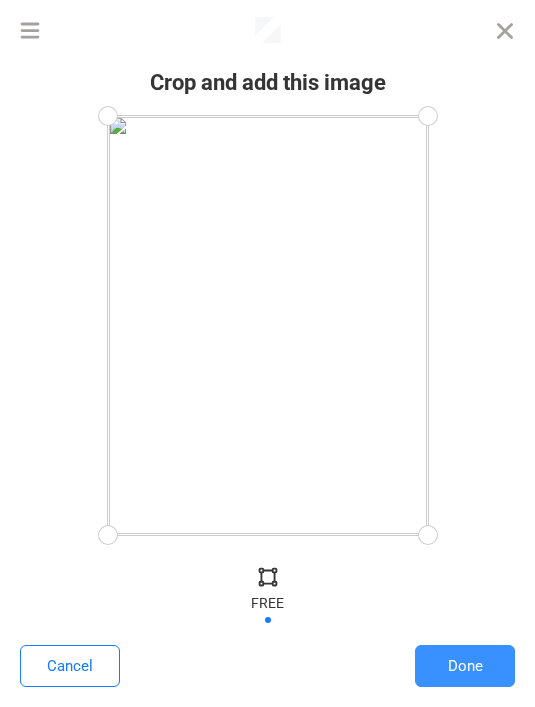 click on "Done" at bounding box center [465, 666] 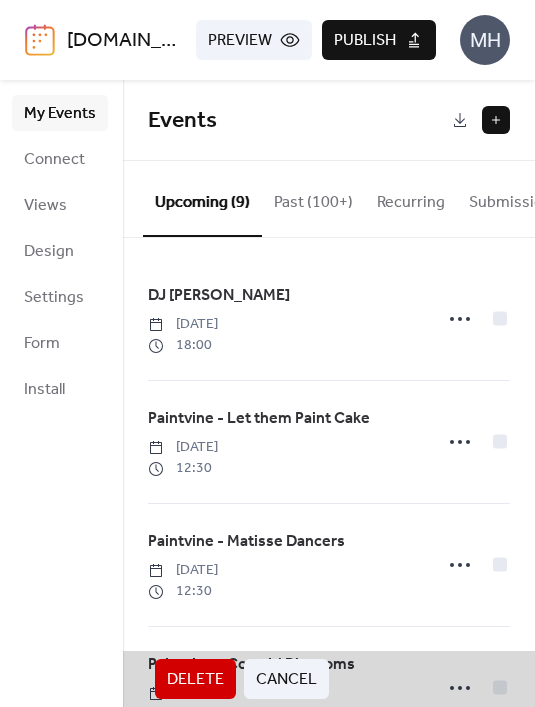 scroll, scrollTop: 0, scrollLeft: 0, axis: both 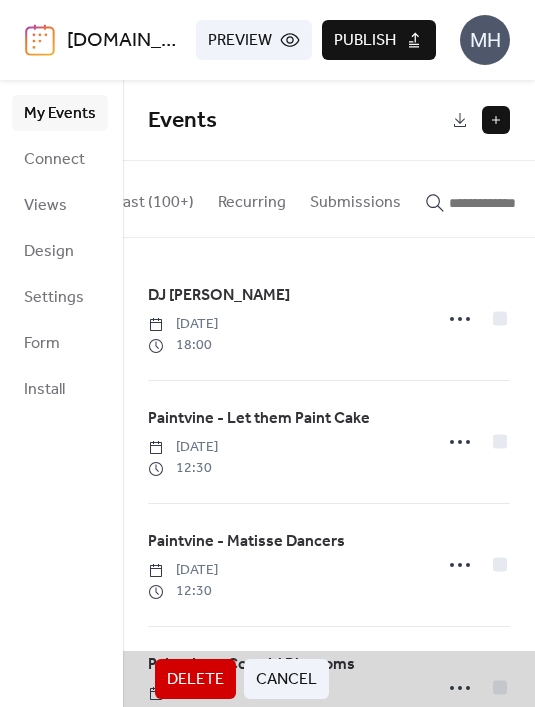 click at bounding box center [496, 120] 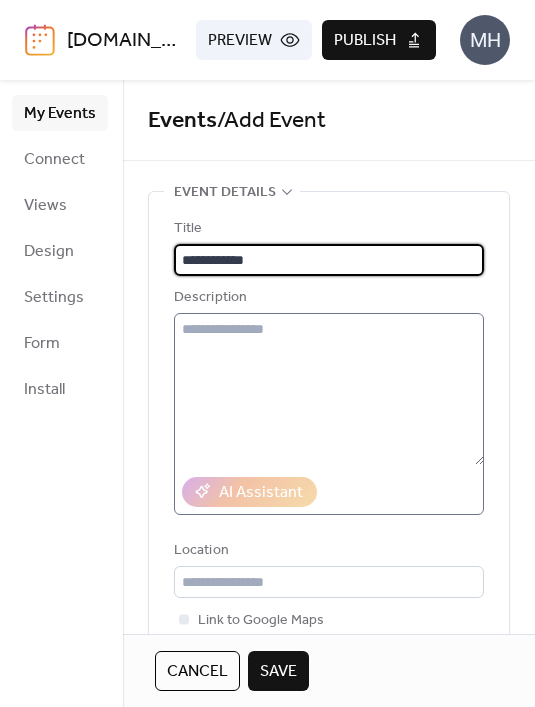 type on "**********" 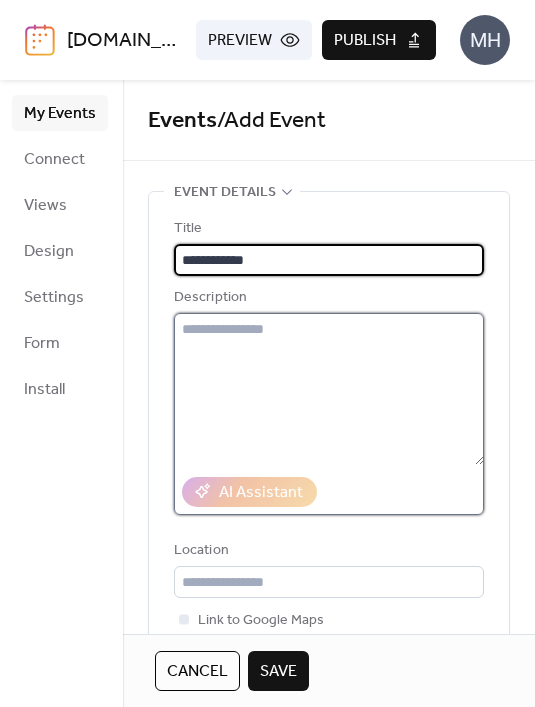 click at bounding box center [329, 389] 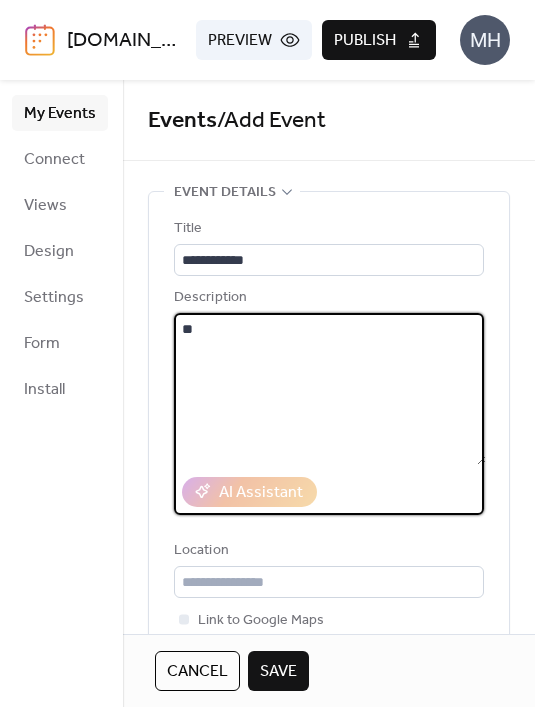 type on "*" 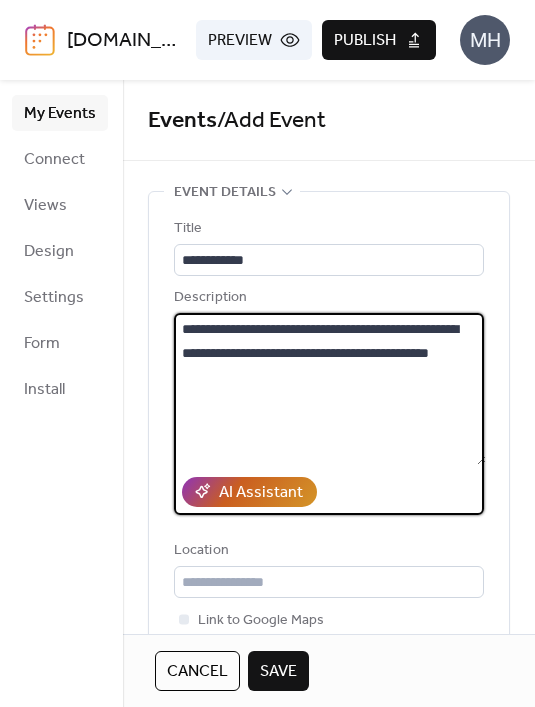 type on "**********" 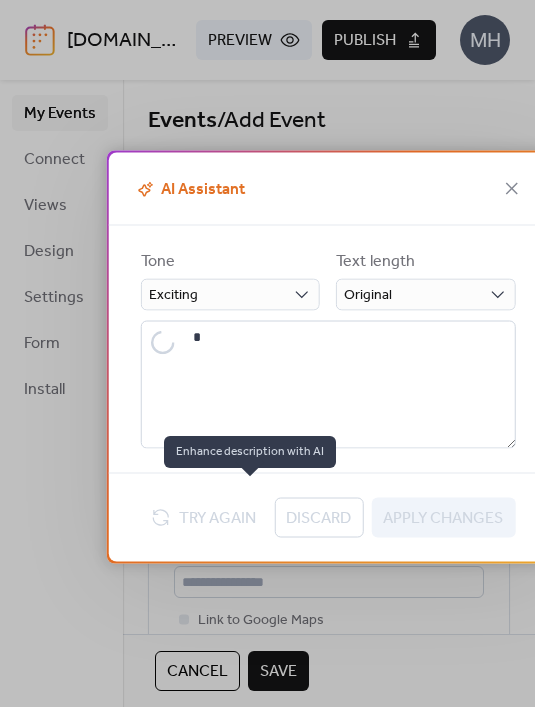type on "**********" 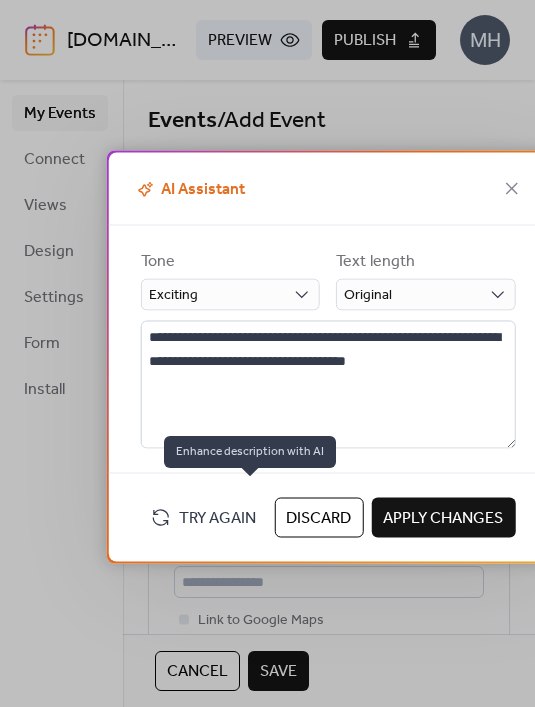 click on "Apply Changes" at bounding box center (443, 519) 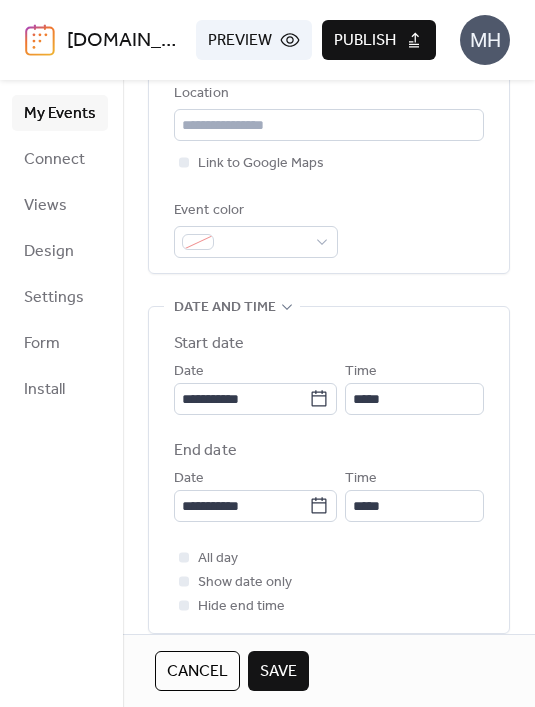 scroll, scrollTop: 458, scrollLeft: 0, axis: vertical 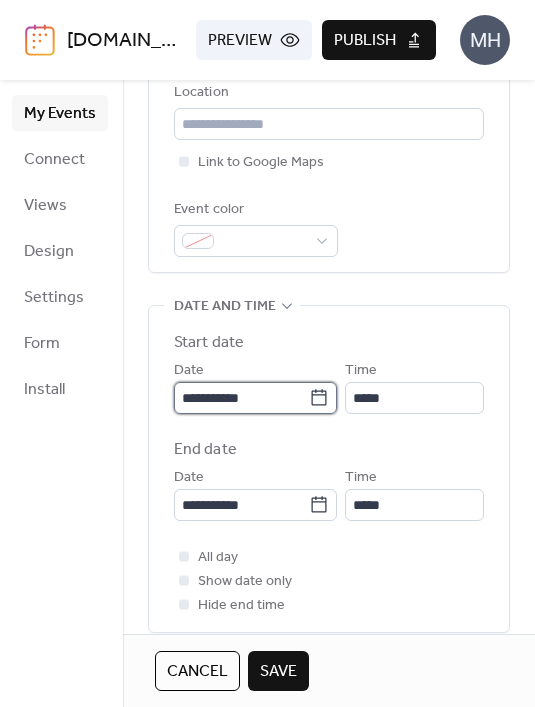 click on "**********" at bounding box center [241, 398] 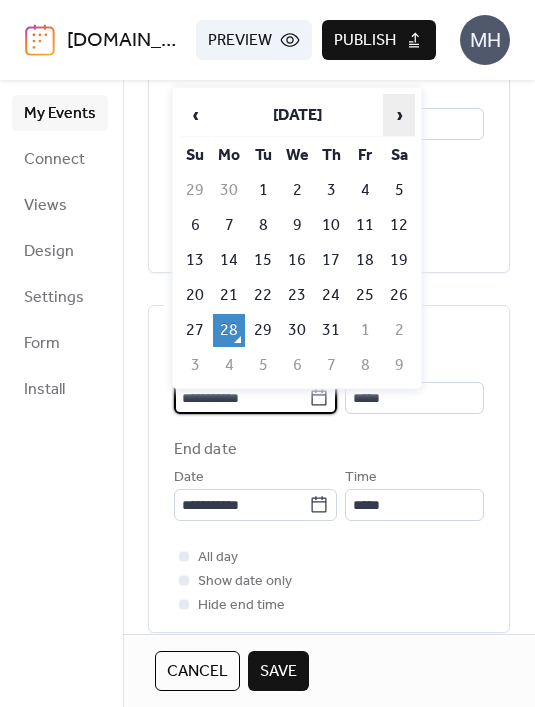click on "›" at bounding box center (399, 115) 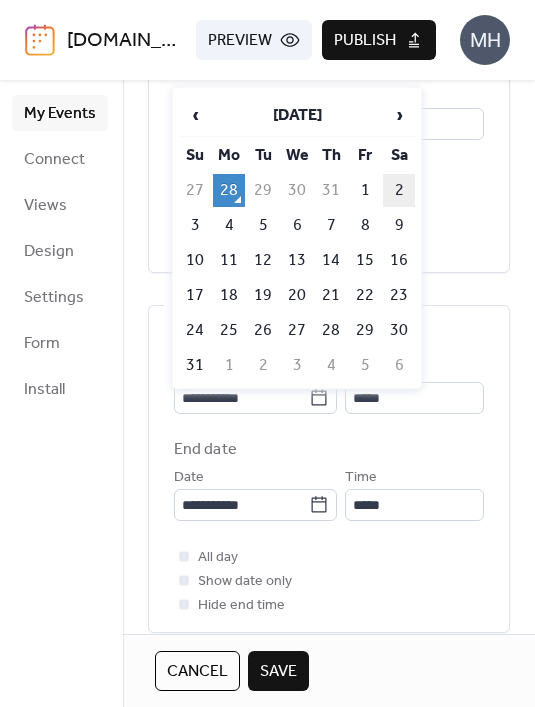click on "2" at bounding box center (399, 190) 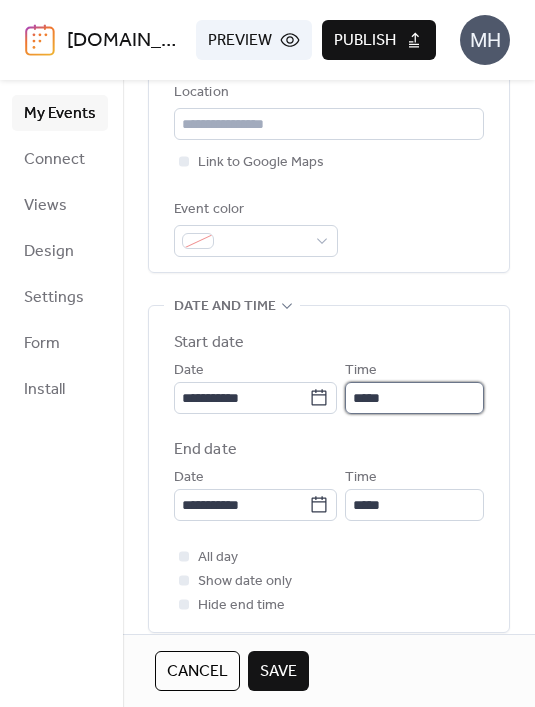 click on "*****" at bounding box center (414, 398) 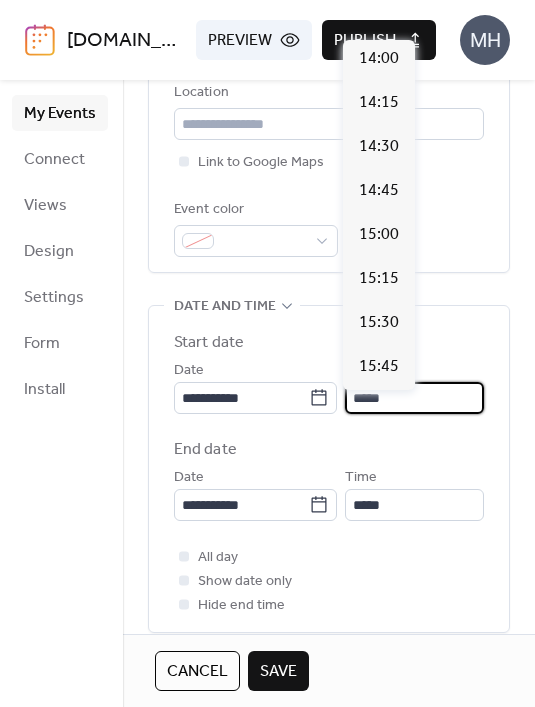 scroll, scrollTop: 2471, scrollLeft: 0, axis: vertical 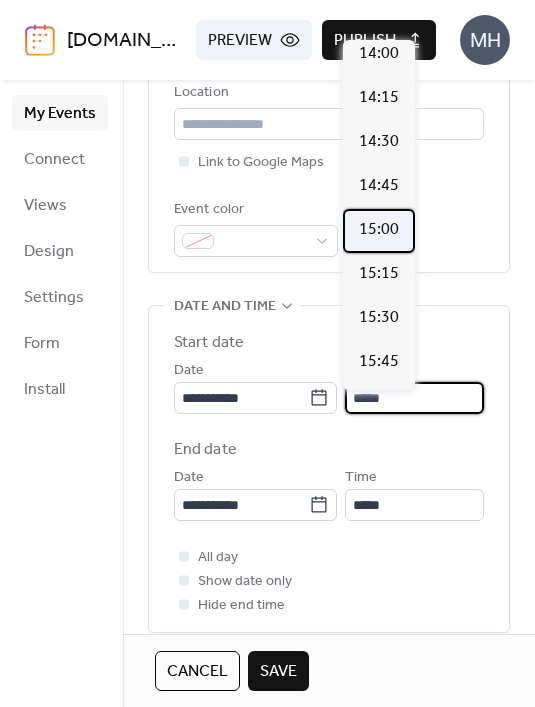 click on "15:00" at bounding box center [379, 230] 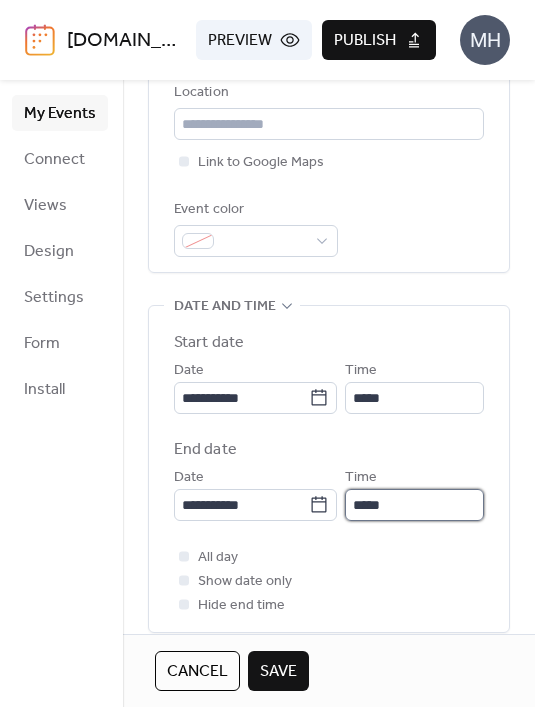 click on "*****" at bounding box center (414, 505) 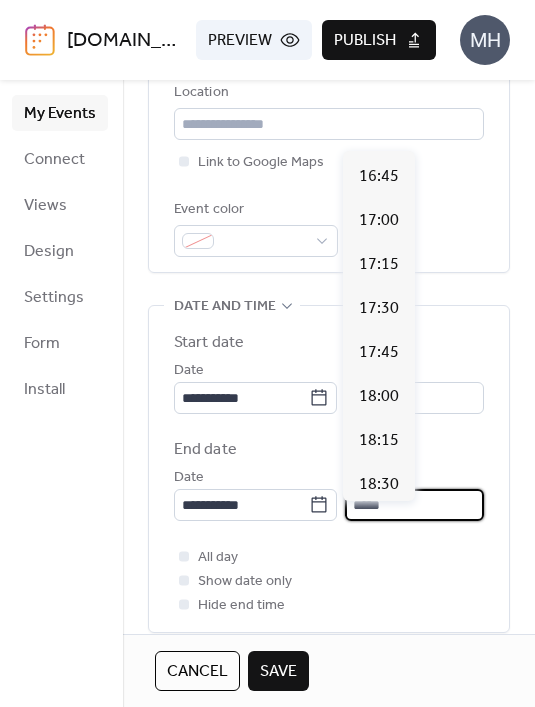 scroll, scrollTop: 284, scrollLeft: 0, axis: vertical 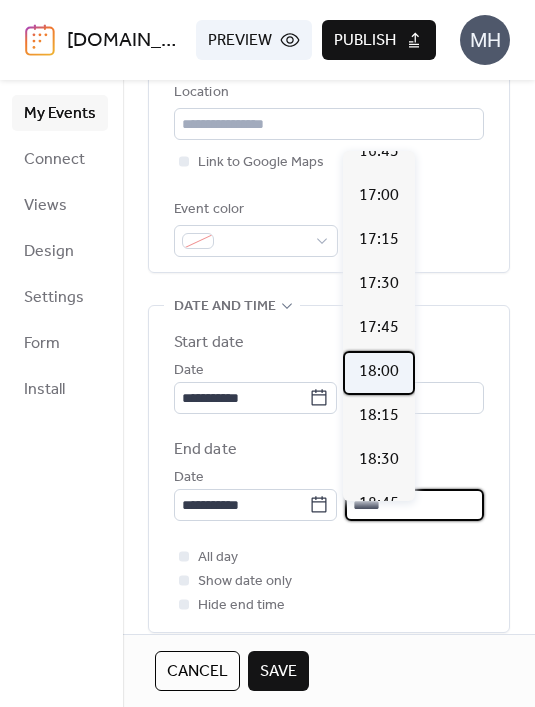 click on "18:00" at bounding box center (379, 372) 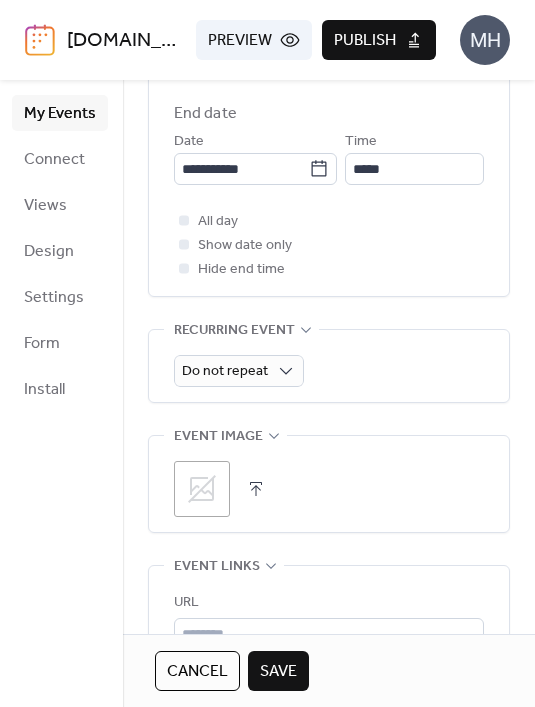 scroll, scrollTop: 828, scrollLeft: 0, axis: vertical 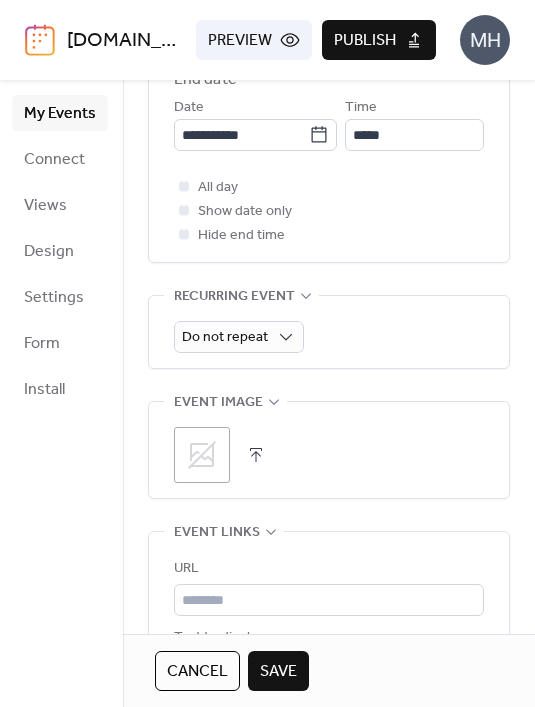 click at bounding box center (256, 455) 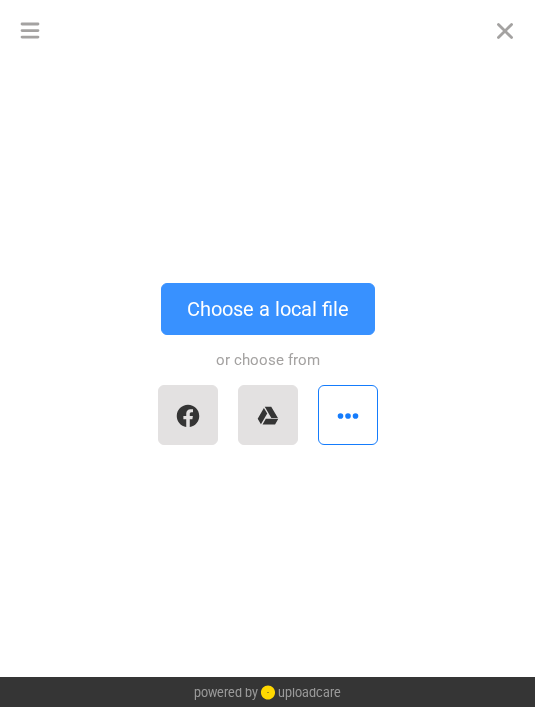 click on "Choose a local file" at bounding box center (268, 309) 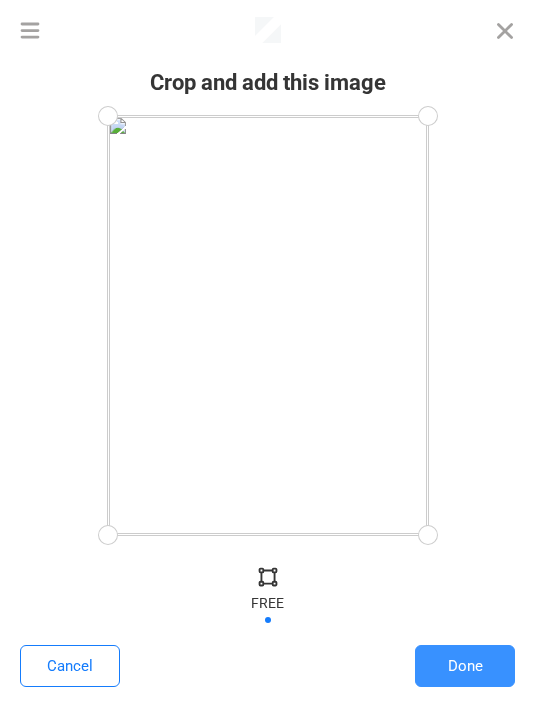 click on "Done" at bounding box center (465, 666) 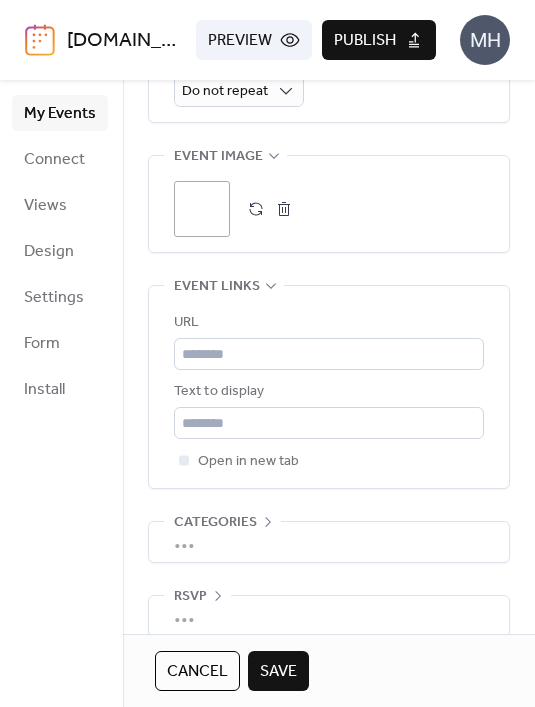 scroll, scrollTop: 1075, scrollLeft: 0, axis: vertical 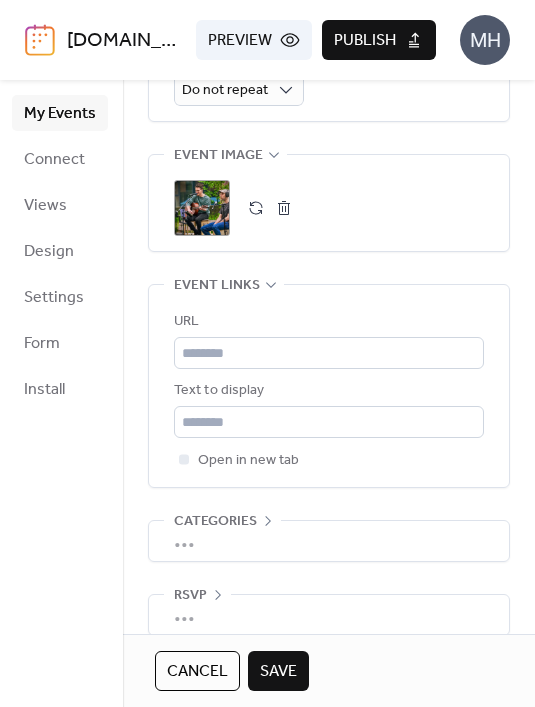 click on "Save" at bounding box center (278, 672) 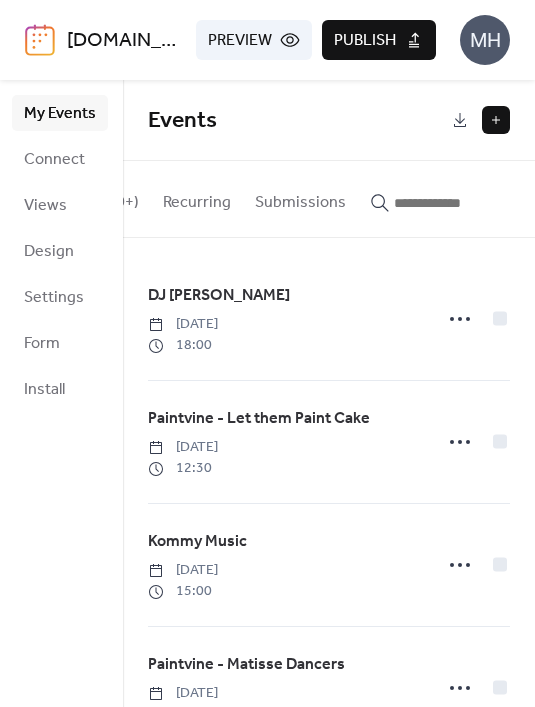 scroll, scrollTop: 0, scrollLeft: 222, axis: horizontal 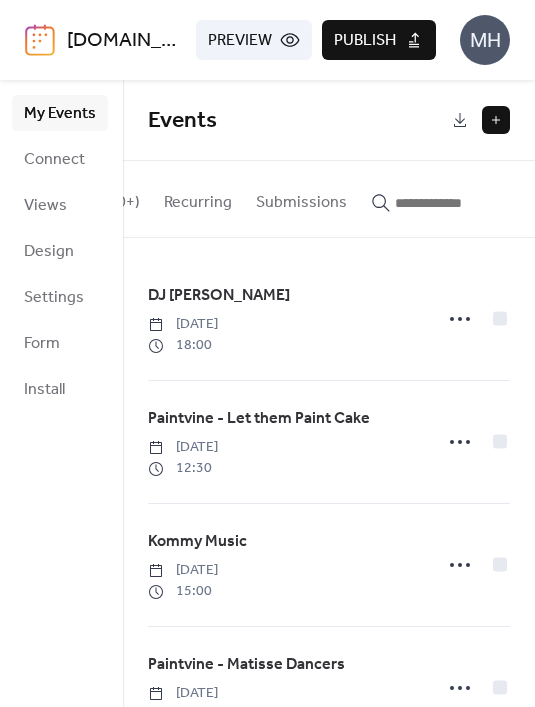 click at bounding box center (455, 203) 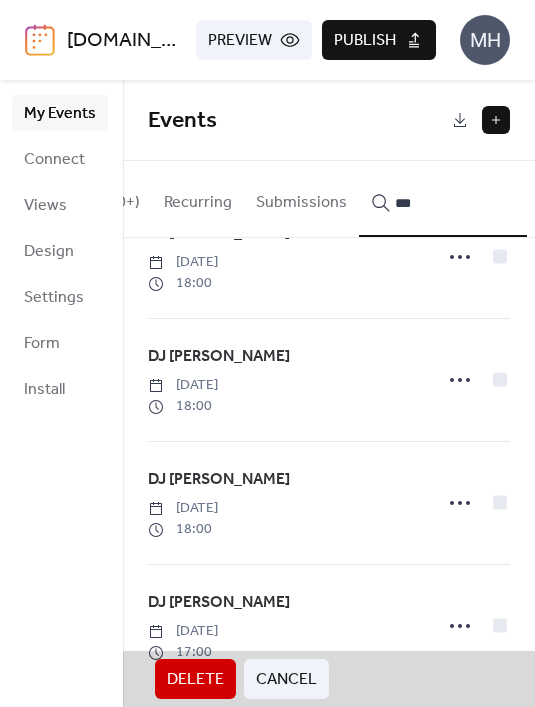 scroll, scrollTop: 566, scrollLeft: 0, axis: vertical 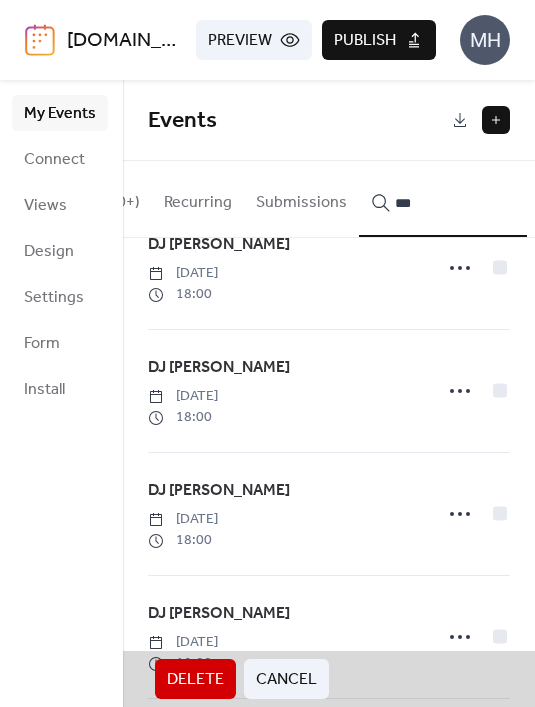 click on "DJ [PERSON_NAME] [DATE] 18:00" at bounding box center (329, 391) 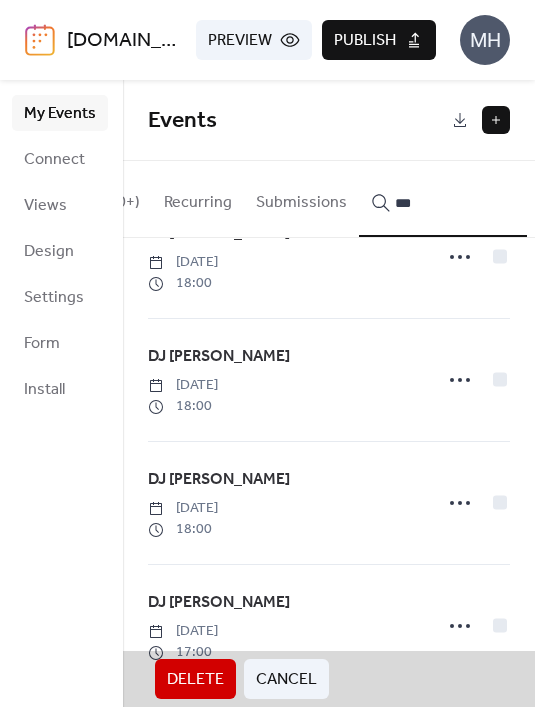 scroll, scrollTop: 566, scrollLeft: 0, axis: vertical 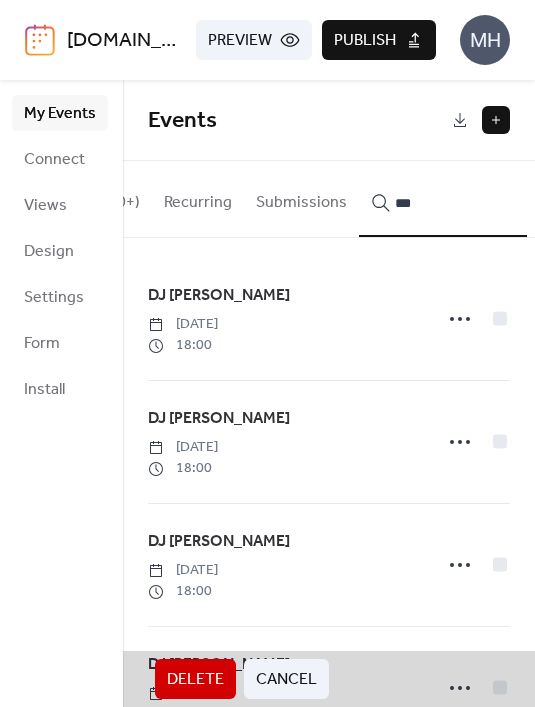 click on "DJ [PERSON_NAME] [DATE] 18:00" at bounding box center [329, 565] 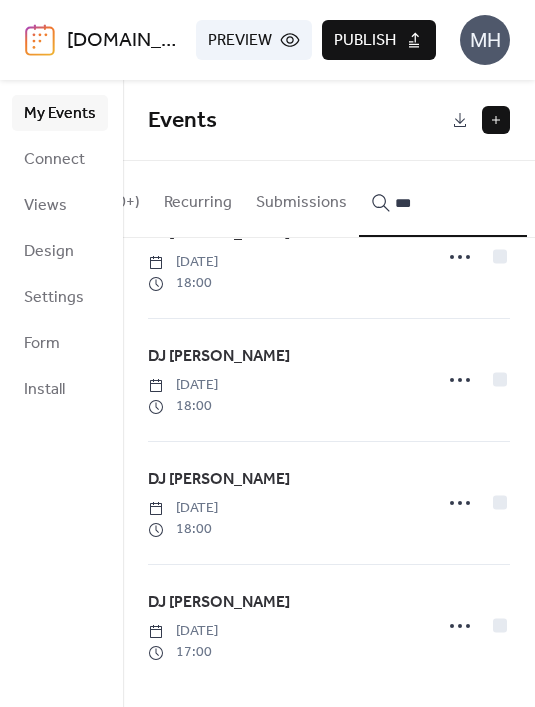 scroll, scrollTop: 566, scrollLeft: 0, axis: vertical 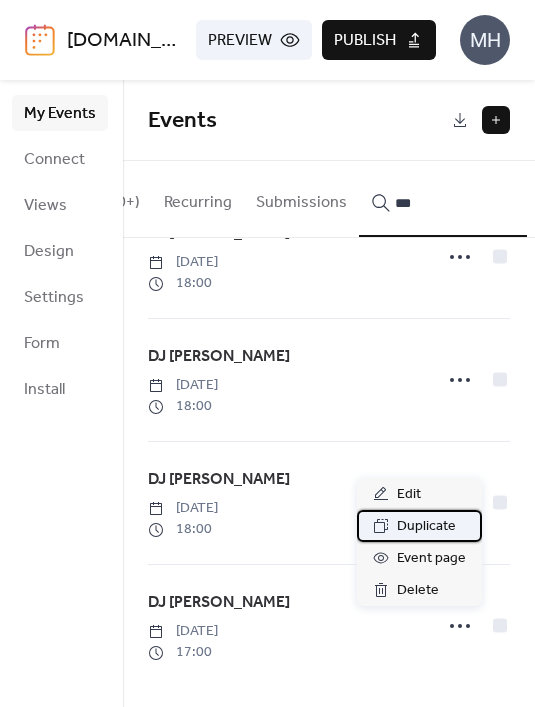 click on "Duplicate" at bounding box center (426, 527) 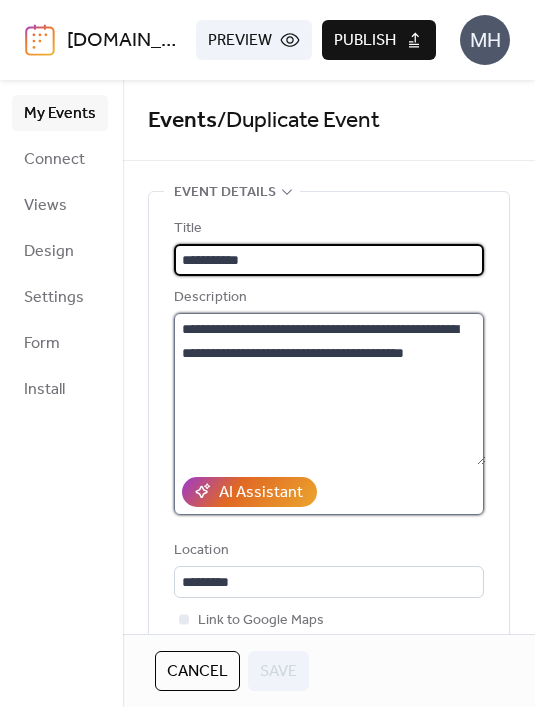 click on "**********" at bounding box center [330, 389] 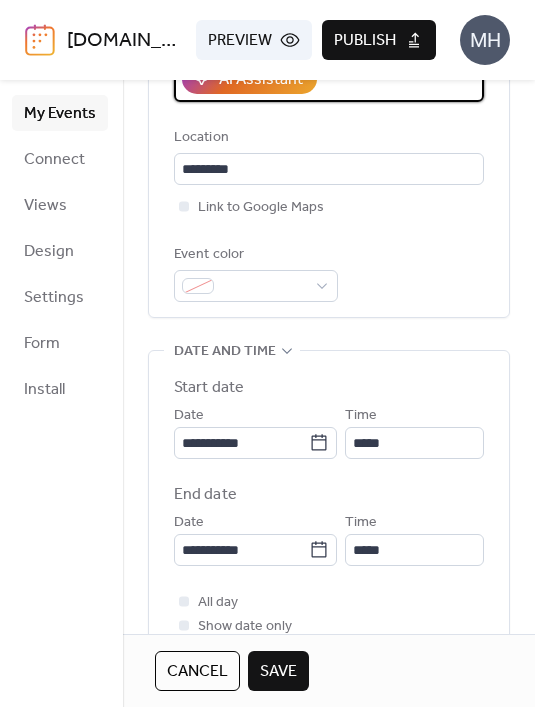 scroll, scrollTop: 414, scrollLeft: 0, axis: vertical 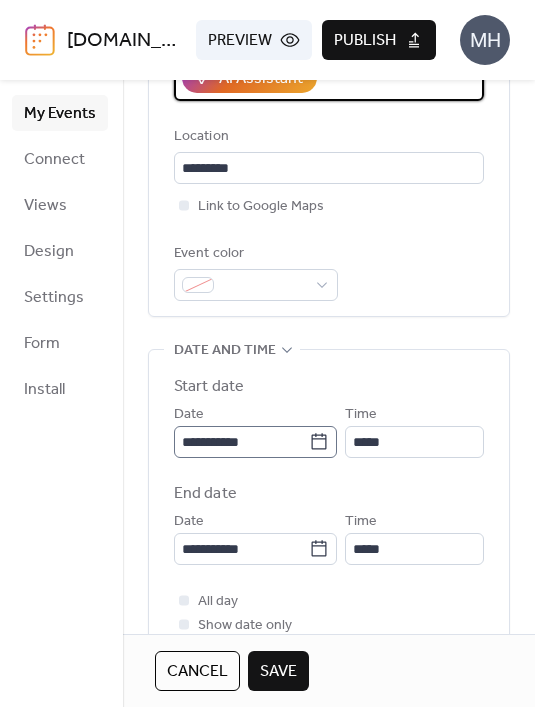 type on "**********" 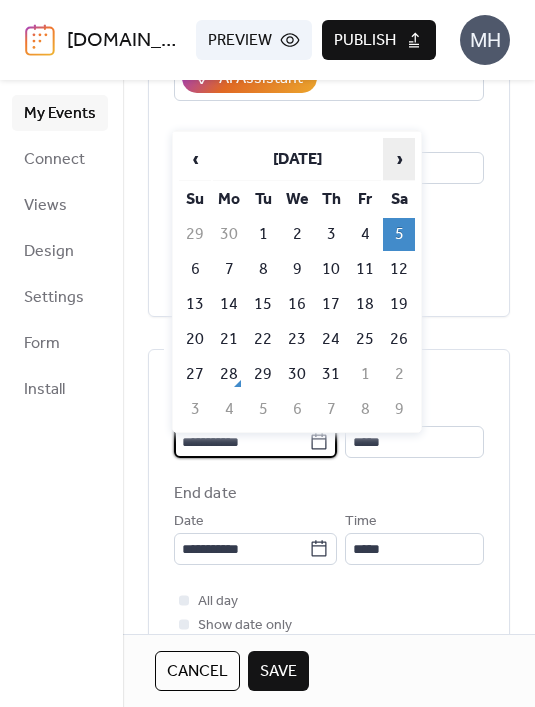 click on "›" at bounding box center (399, 159) 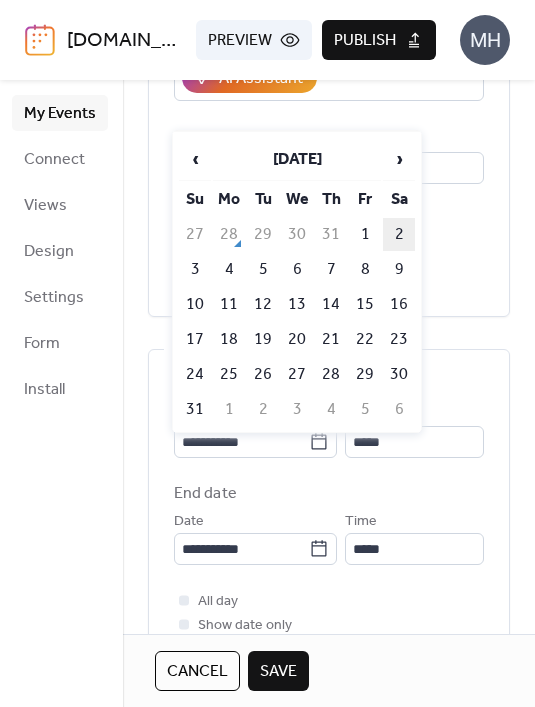 click on "2" at bounding box center [399, 234] 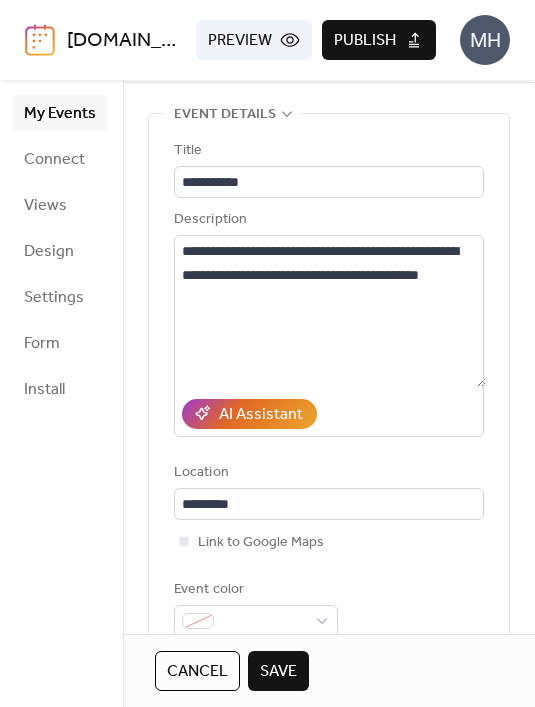 scroll, scrollTop: 77, scrollLeft: 0, axis: vertical 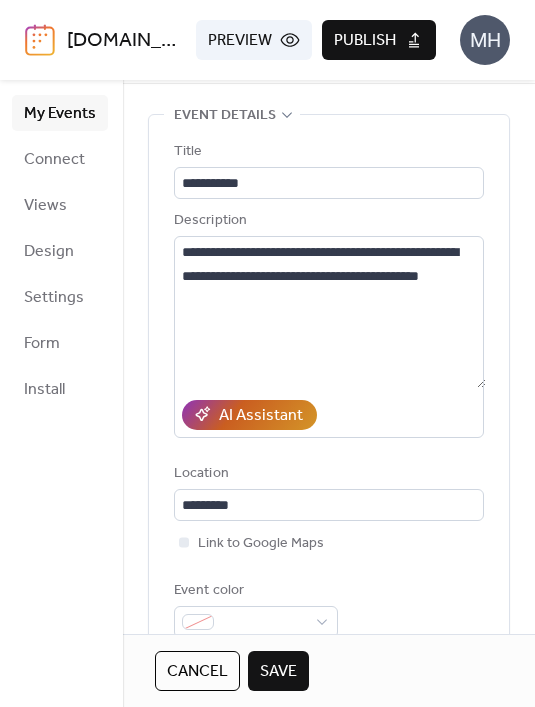 click on "AI Assistant" at bounding box center (261, 416) 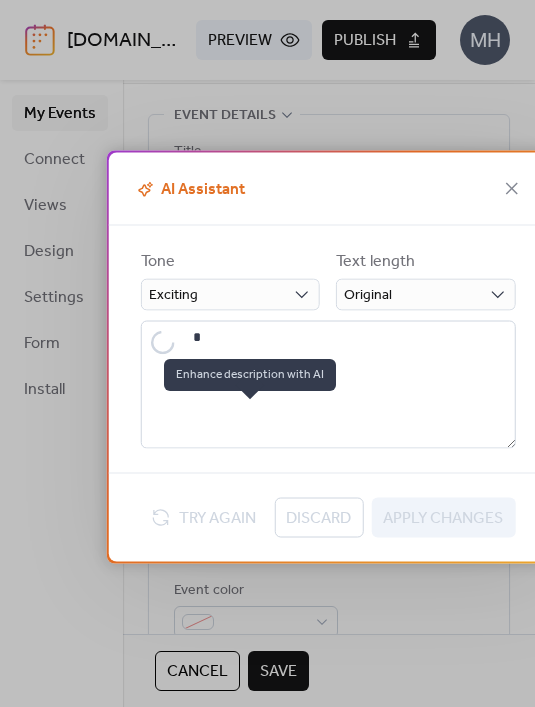 type on "**********" 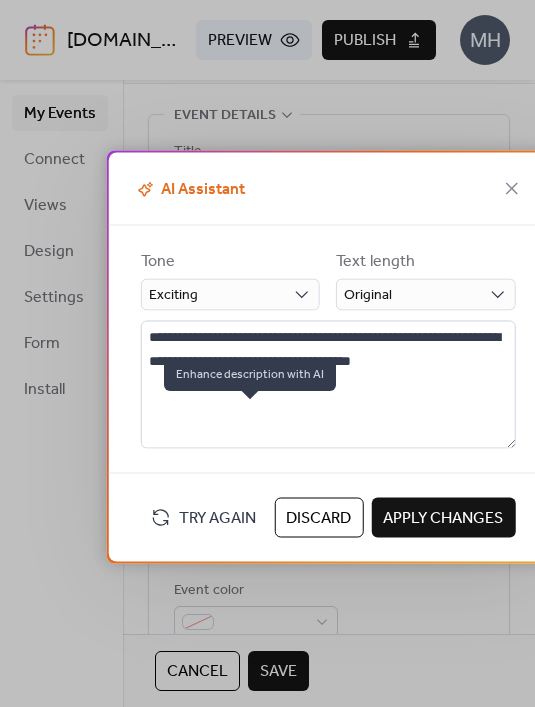 click on "Try Again" at bounding box center (217, 519) 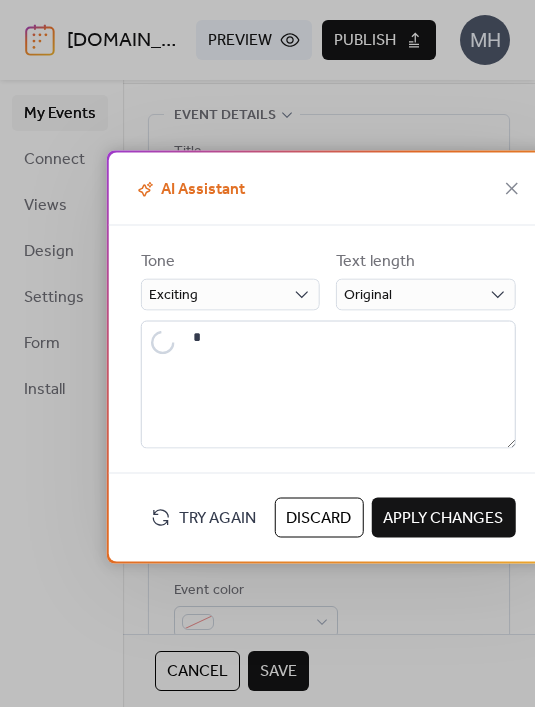 type on "**********" 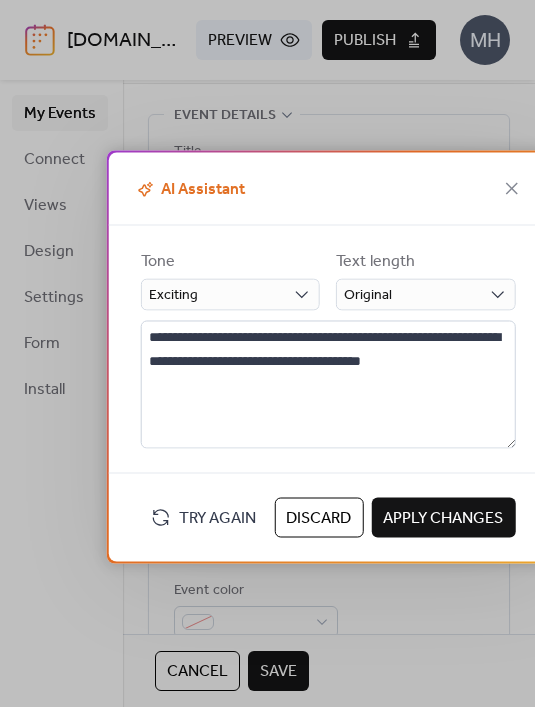 click on "Try Again" at bounding box center (217, 519) 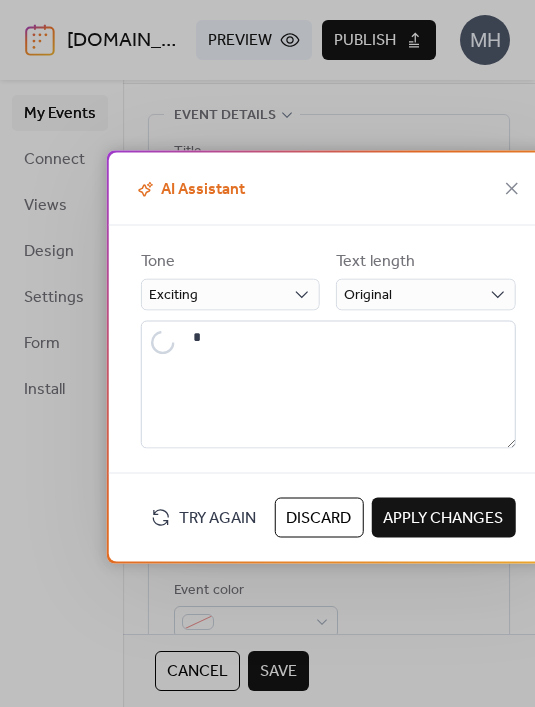 type on "**********" 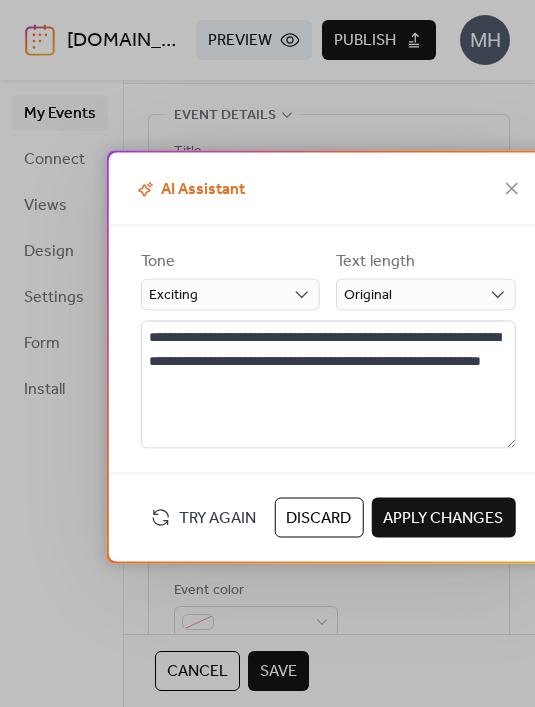 click on "Try Again" at bounding box center (217, 519) 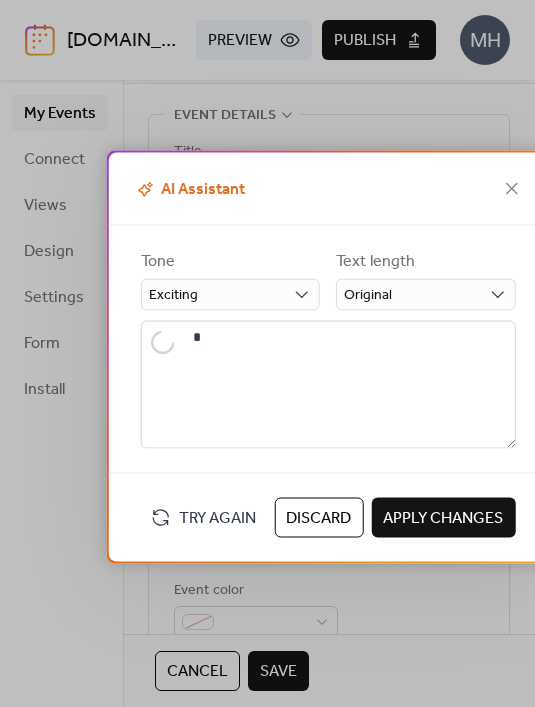 type on "**********" 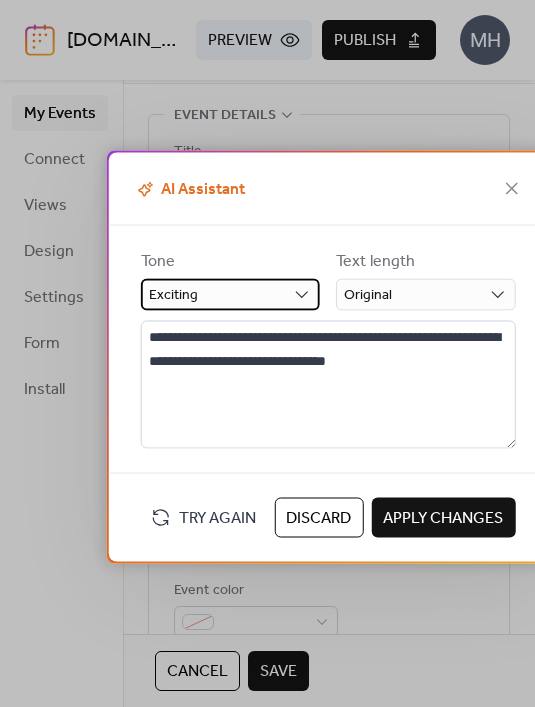 click on "Exciting" at bounding box center (230, 295) 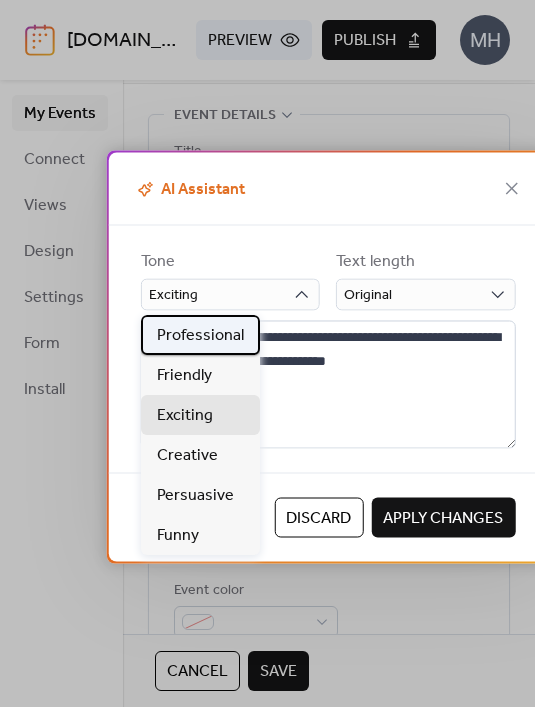 click on "Professional" at bounding box center (200, 336) 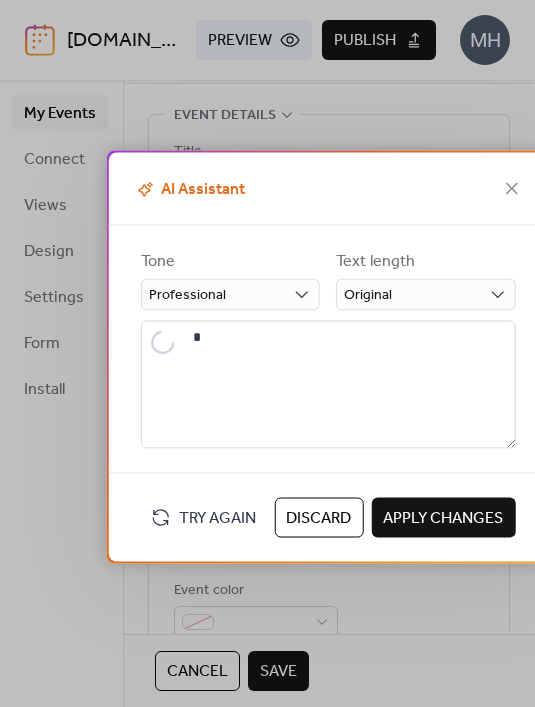 type on "**********" 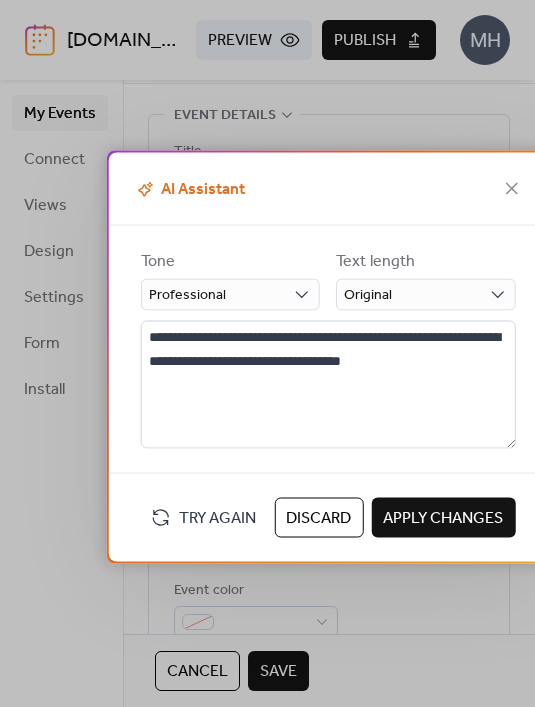 click on "Try Again" at bounding box center [217, 519] 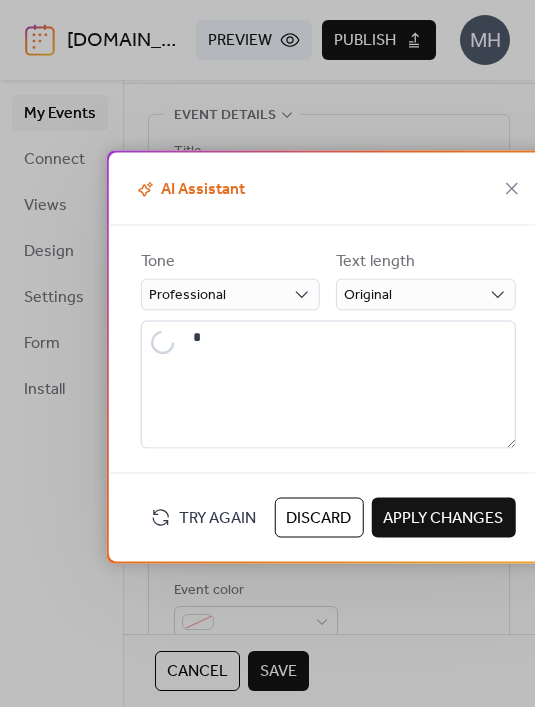 type on "**********" 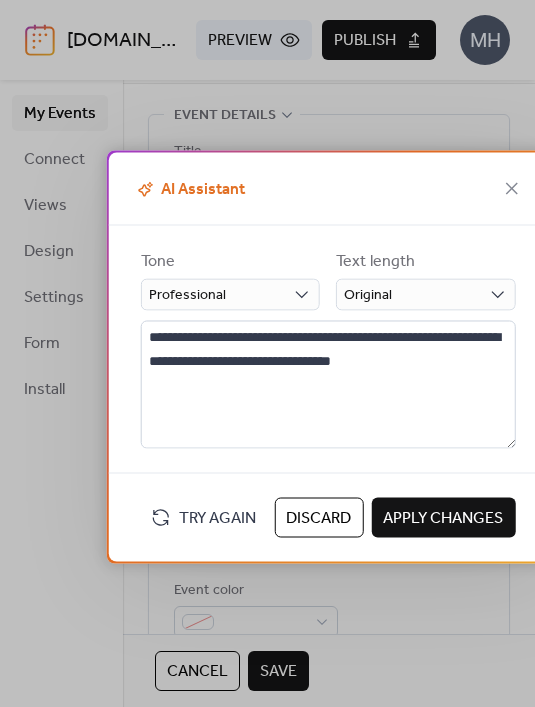 click on "Try Again" at bounding box center [217, 519] 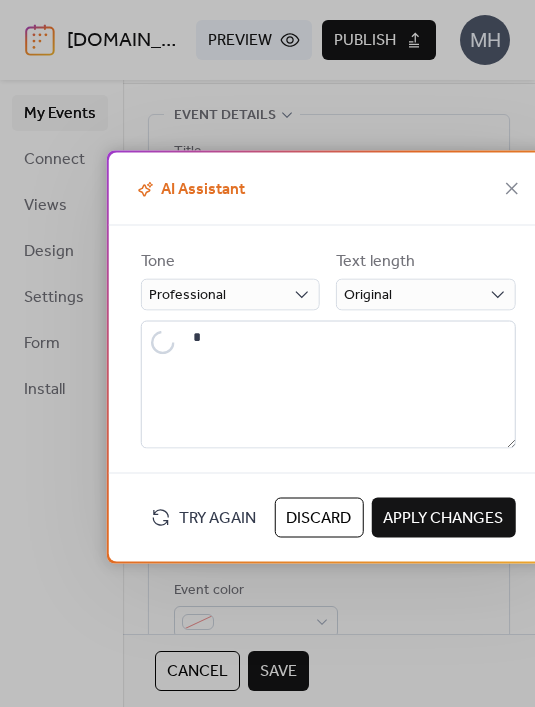 type on "**********" 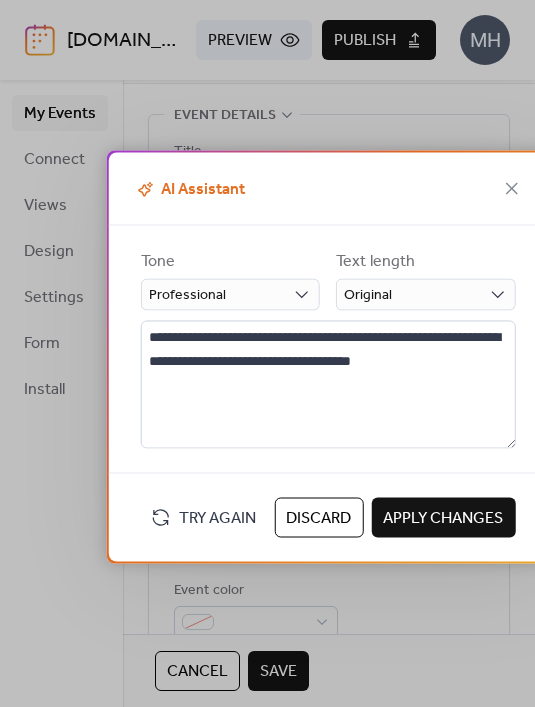 click on "Try Again" at bounding box center [217, 519] 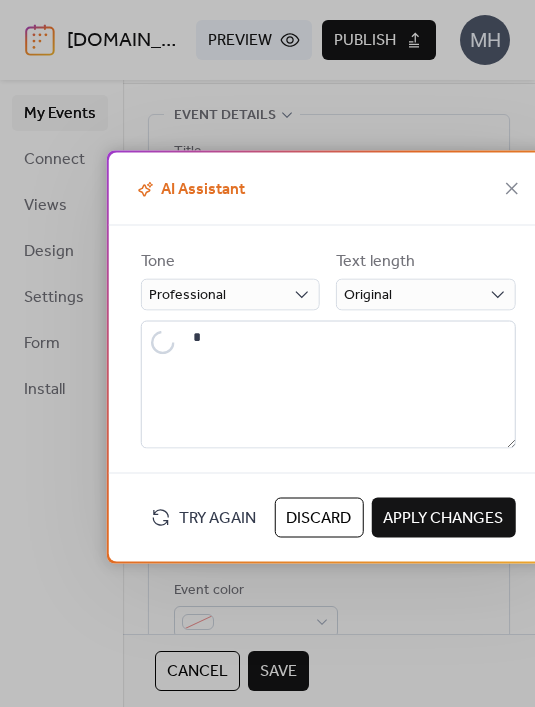 type on "**********" 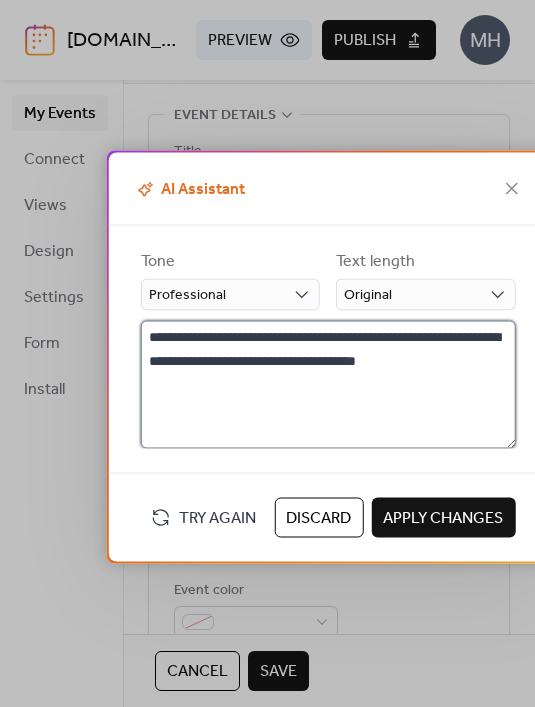 click on "**********" at bounding box center [328, 385] 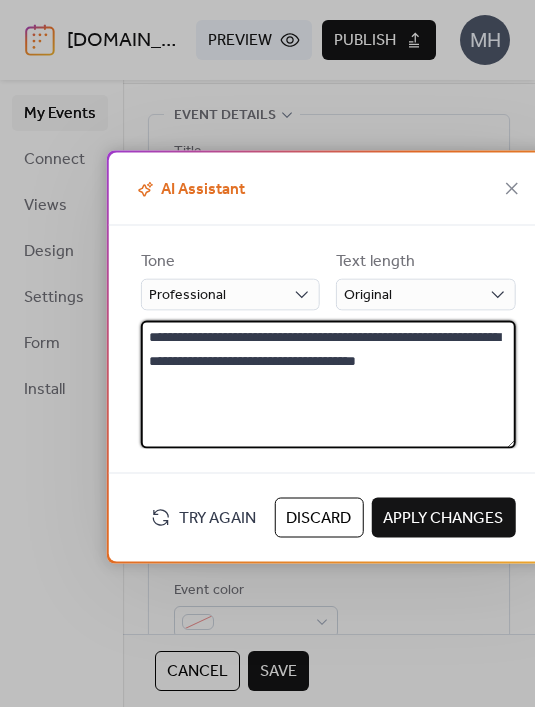 click on "Apply Changes" at bounding box center [443, 519] 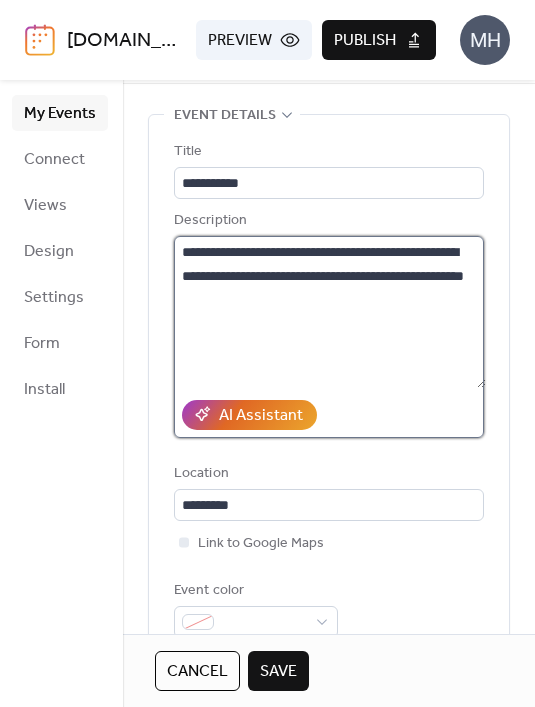 click on "**********" at bounding box center [330, 312] 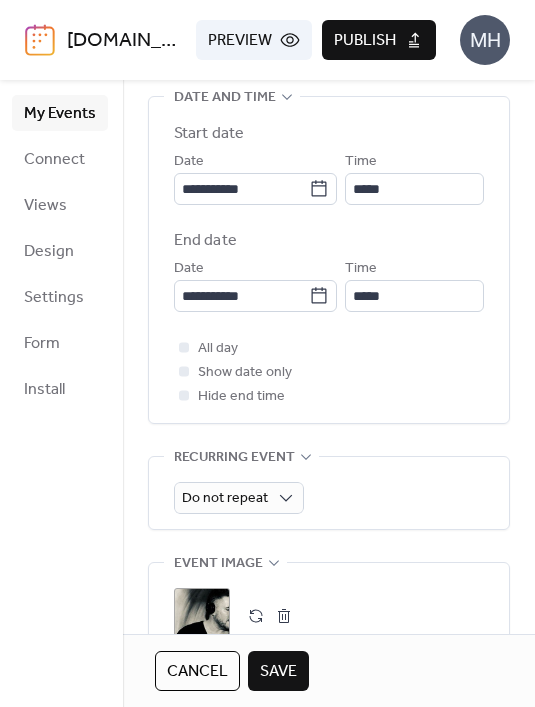 scroll, scrollTop: 668, scrollLeft: 0, axis: vertical 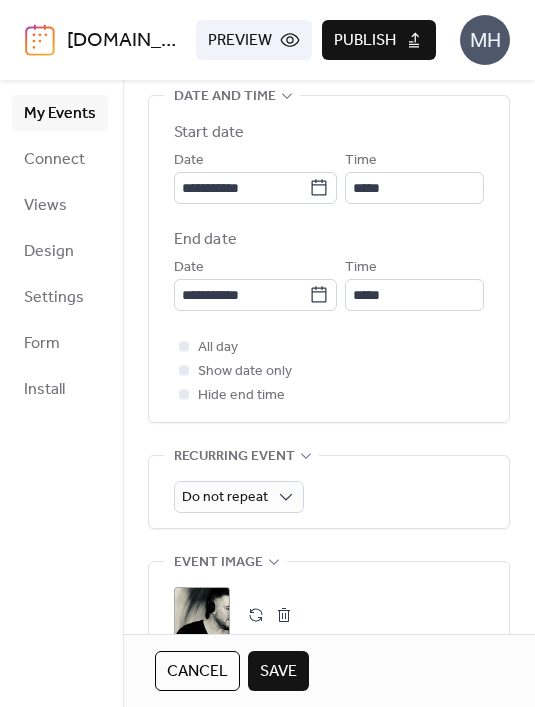 type on "**********" 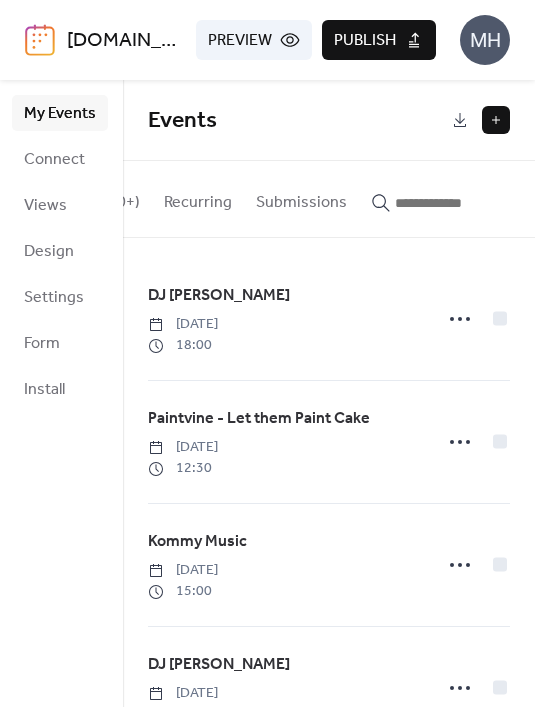 scroll, scrollTop: 0, scrollLeft: 222, axis: horizontal 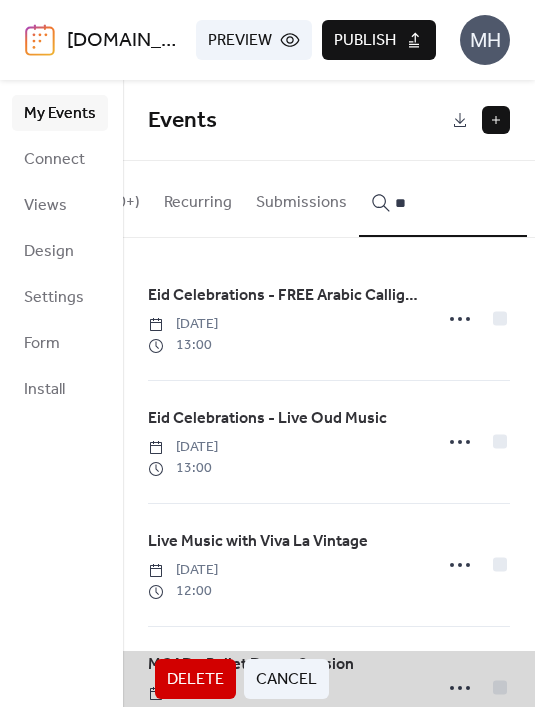 type on "*" 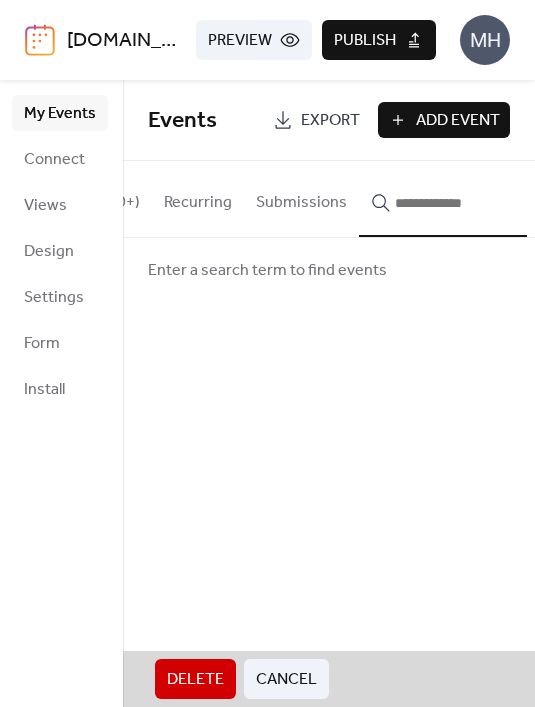 scroll, scrollTop: 0, scrollLeft: 28, axis: horizontal 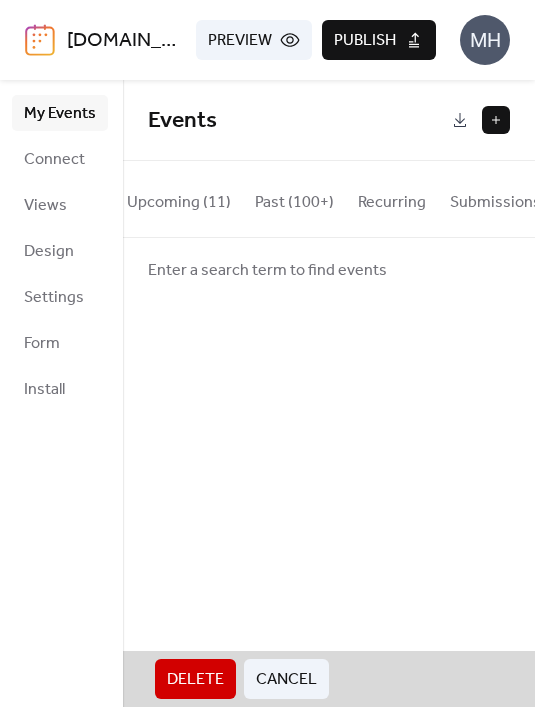click at bounding box center [649, 203] 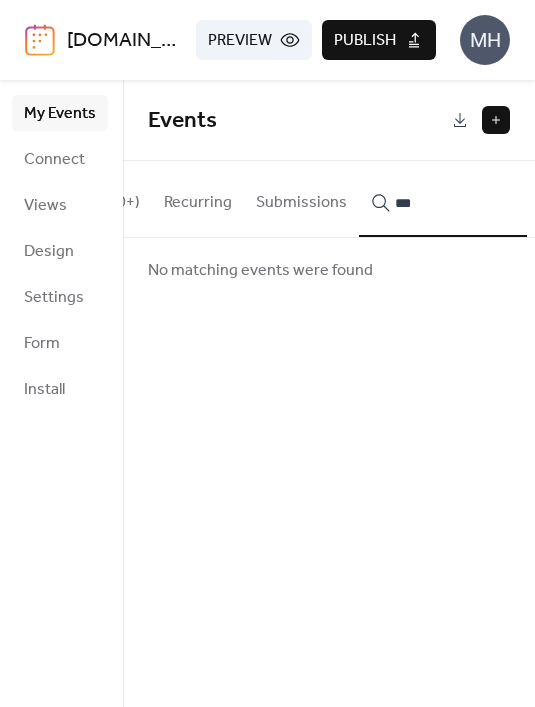 click on "**" at bounding box center (443, 199) 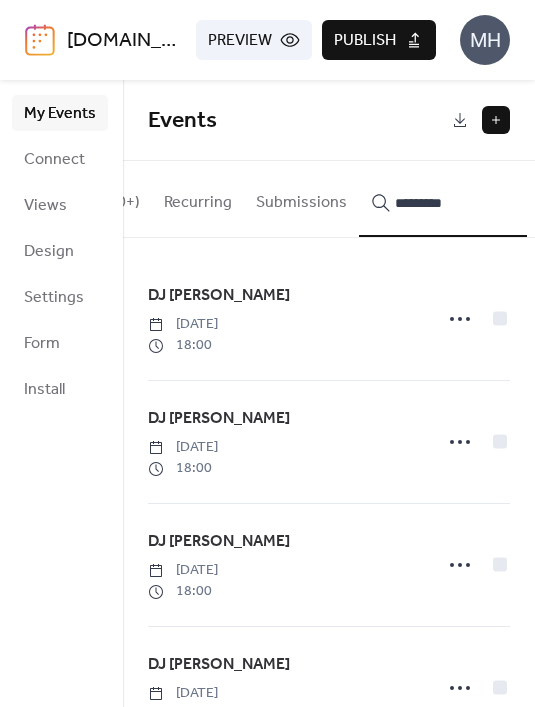 click on "********" at bounding box center (443, 199) 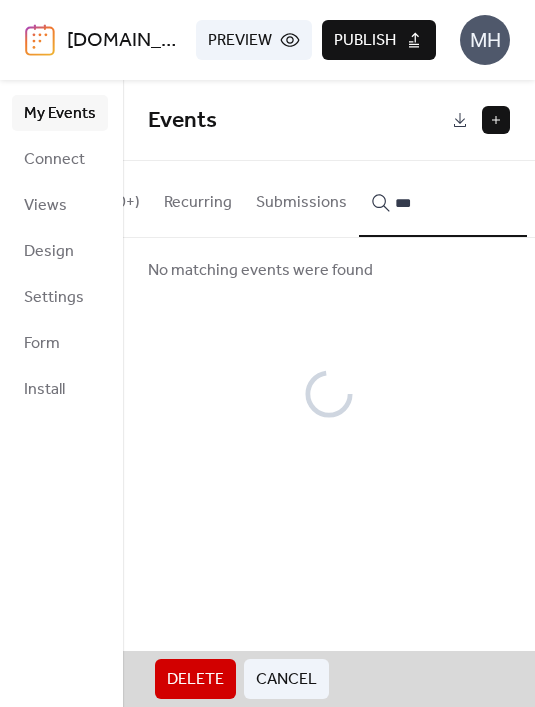 scroll, scrollTop: 0, scrollLeft: 0, axis: both 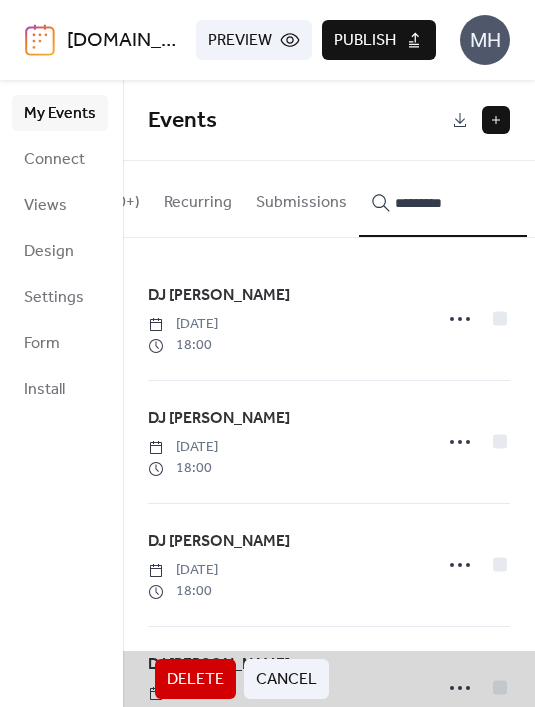 click on "********" at bounding box center (443, 199) 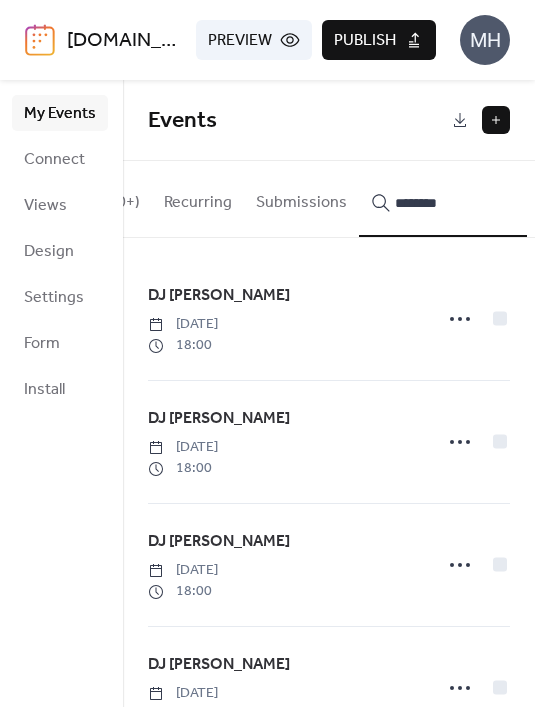 click on "*******" at bounding box center (443, 199) 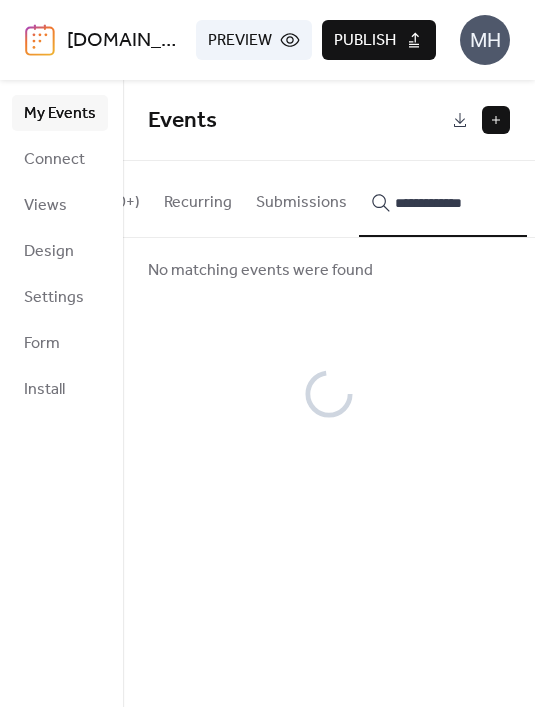 click on "**********" at bounding box center [443, 199] 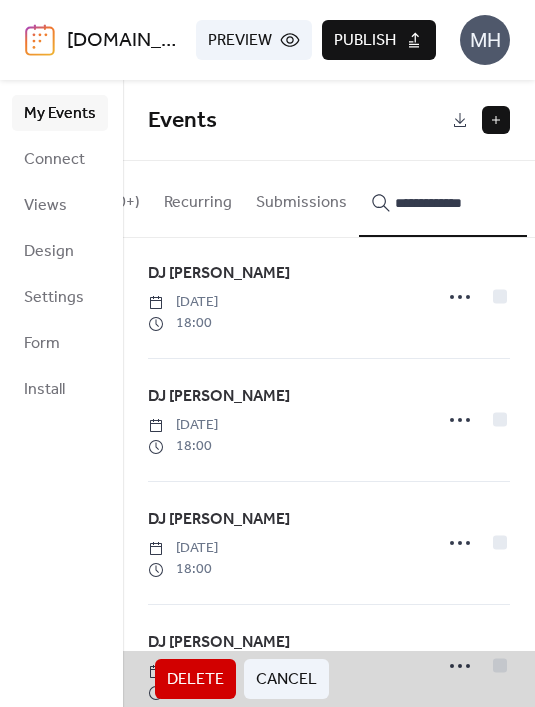 scroll, scrollTop: 2636, scrollLeft: 0, axis: vertical 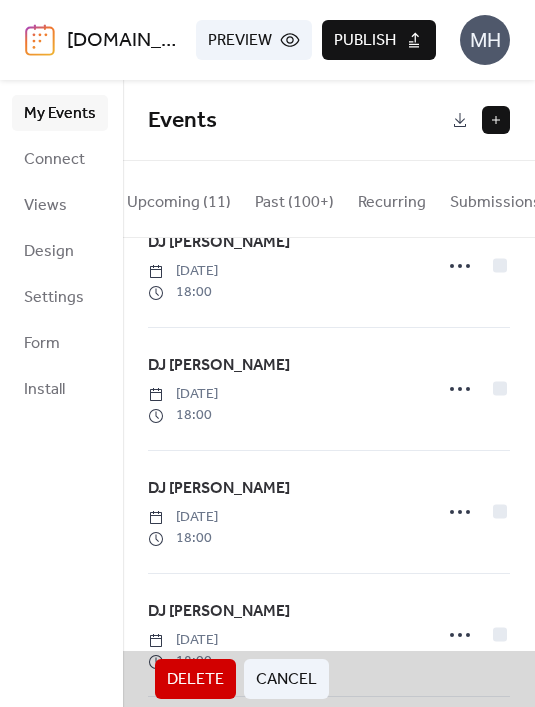 type on "**********" 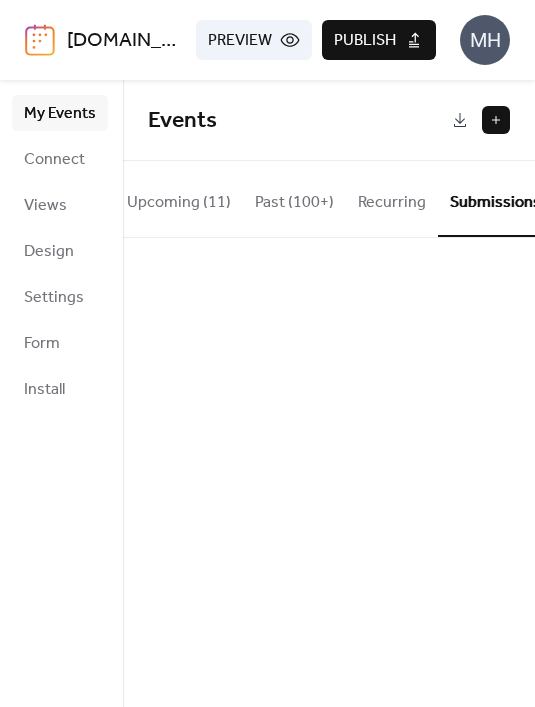 scroll, scrollTop: 0, scrollLeft: 222, axis: horizontal 